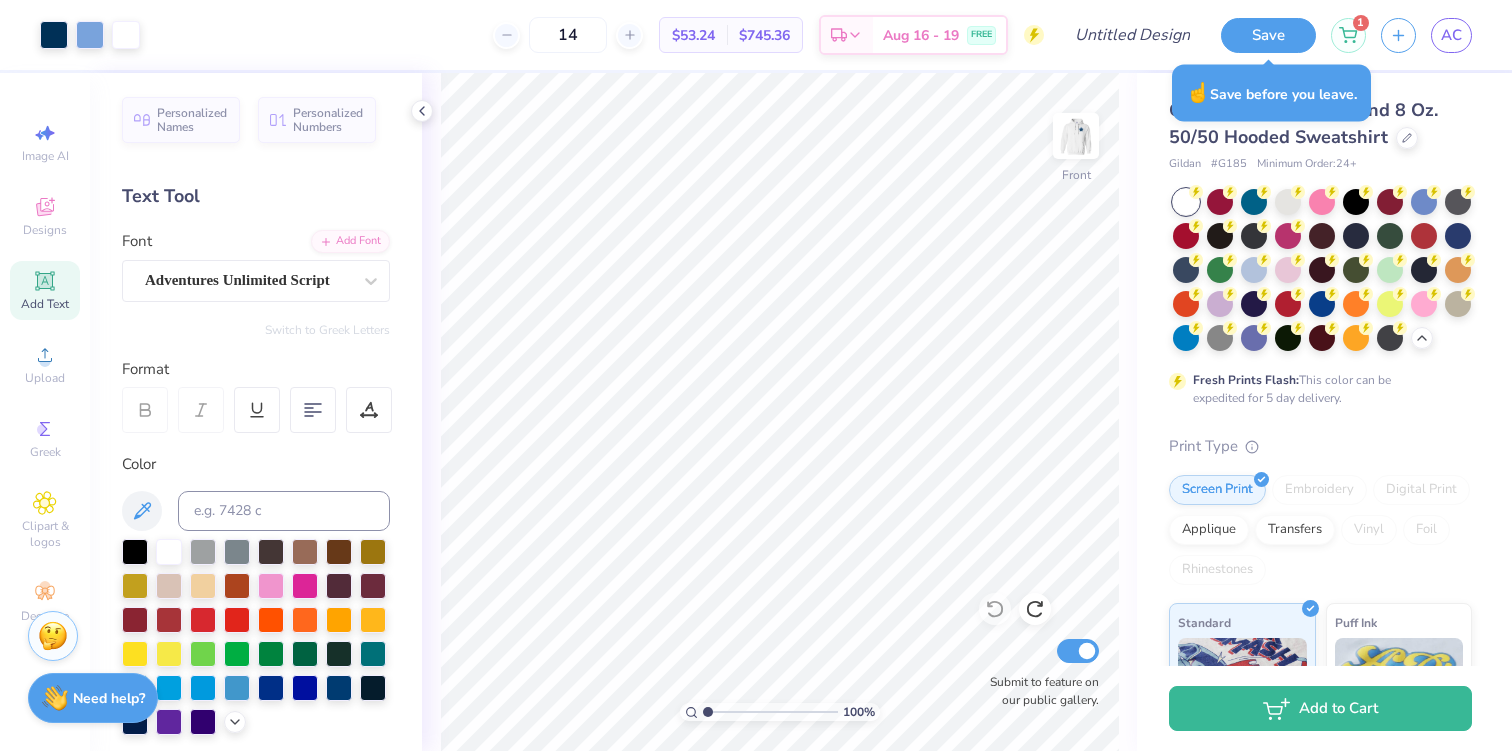 scroll, scrollTop: 0, scrollLeft: 0, axis: both 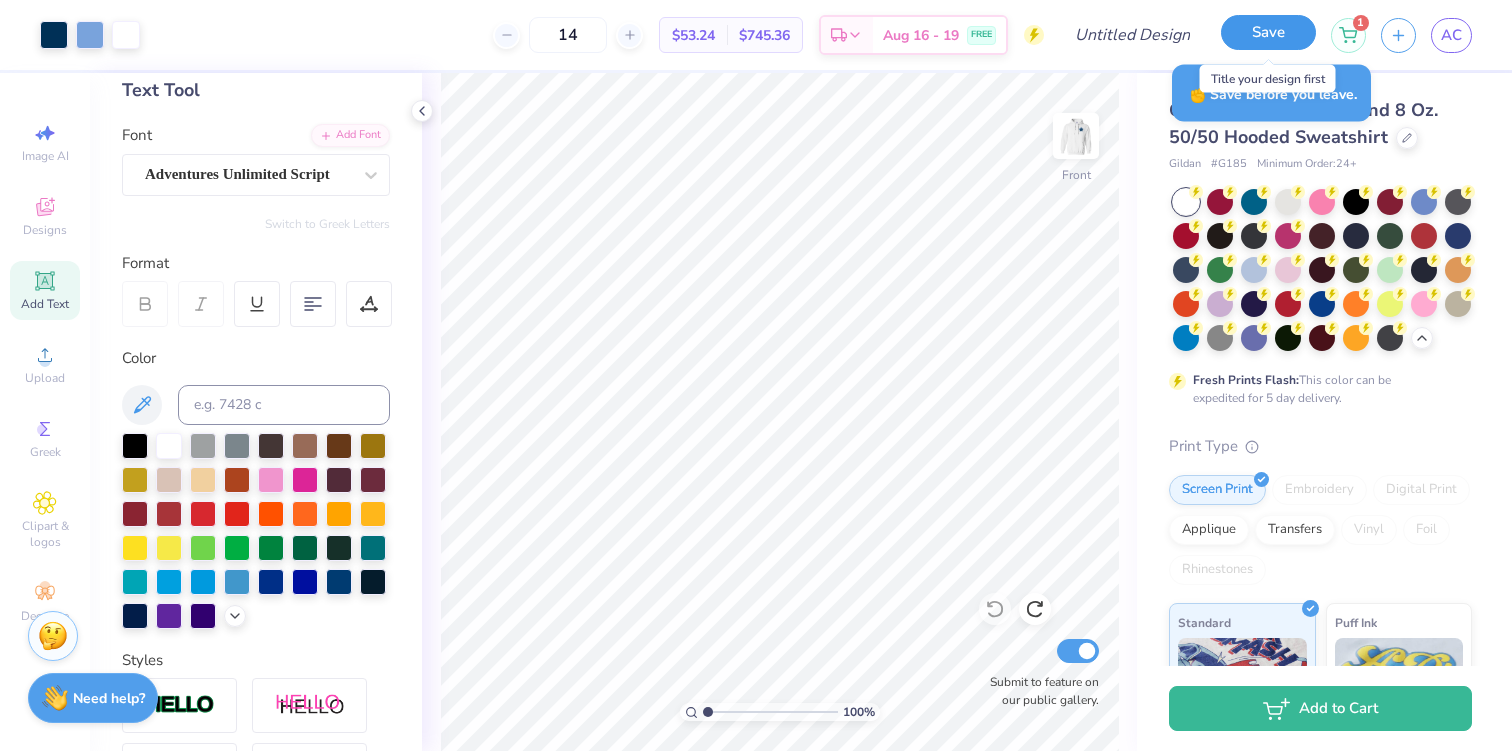 click on "Save" at bounding box center (1268, 32) 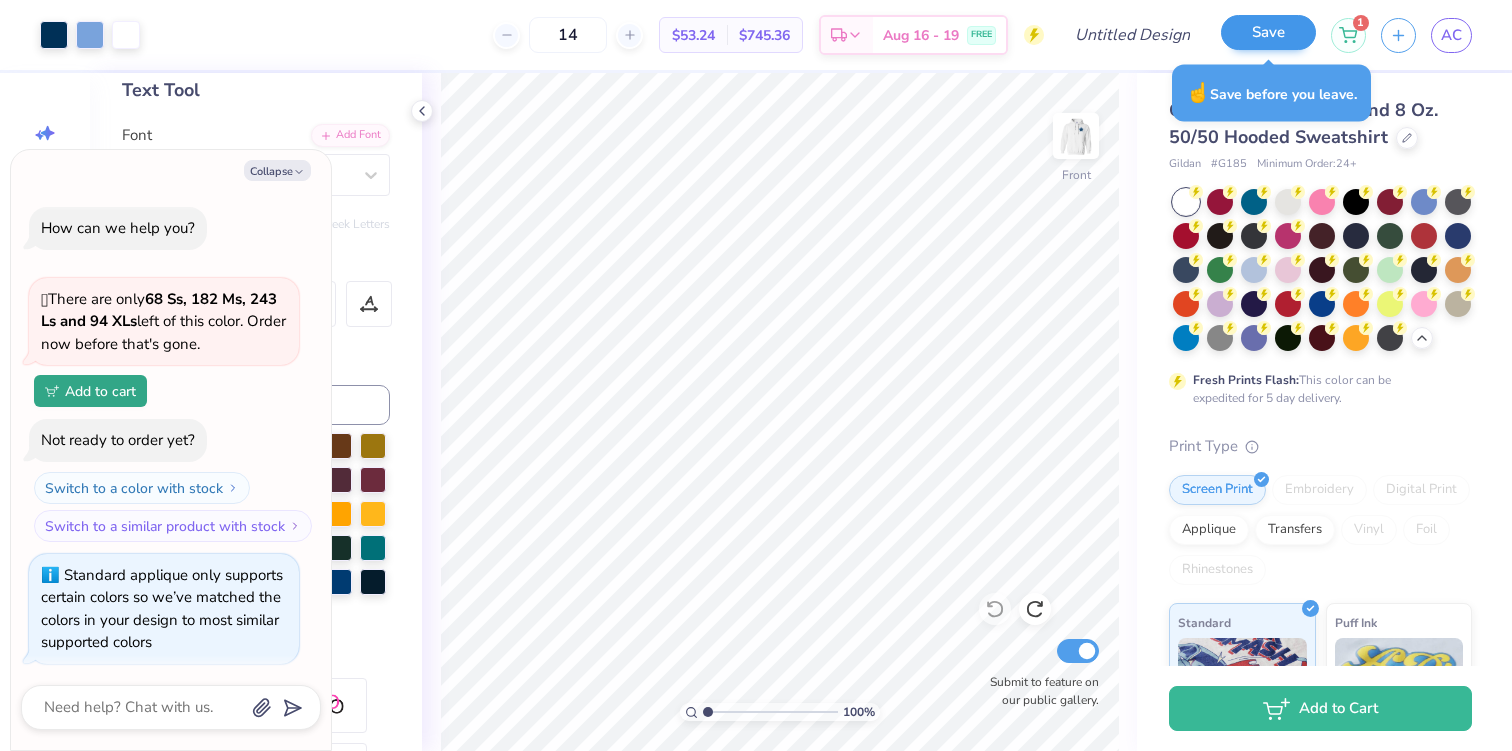 scroll, scrollTop: 425, scrollLeft: 0, axis: vertical 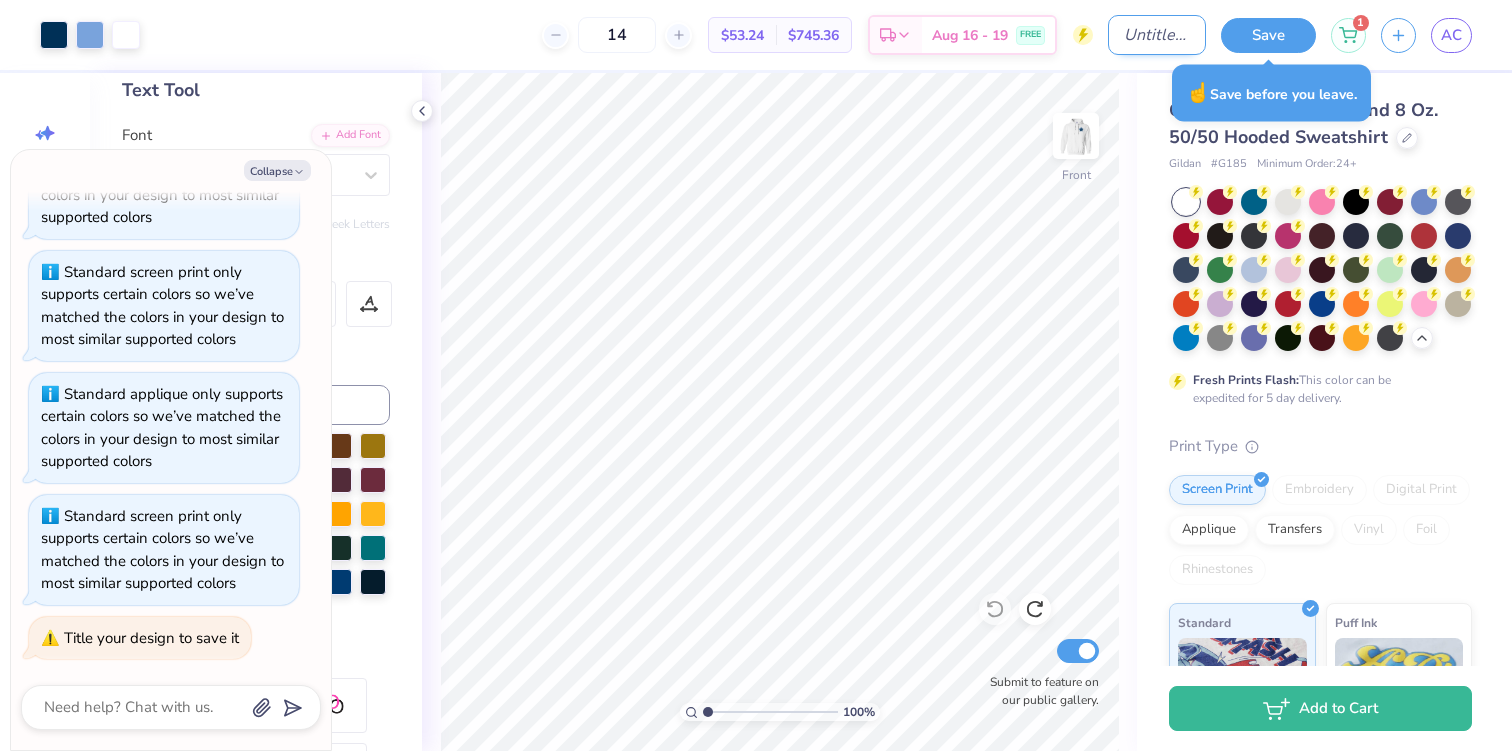 type on "x" 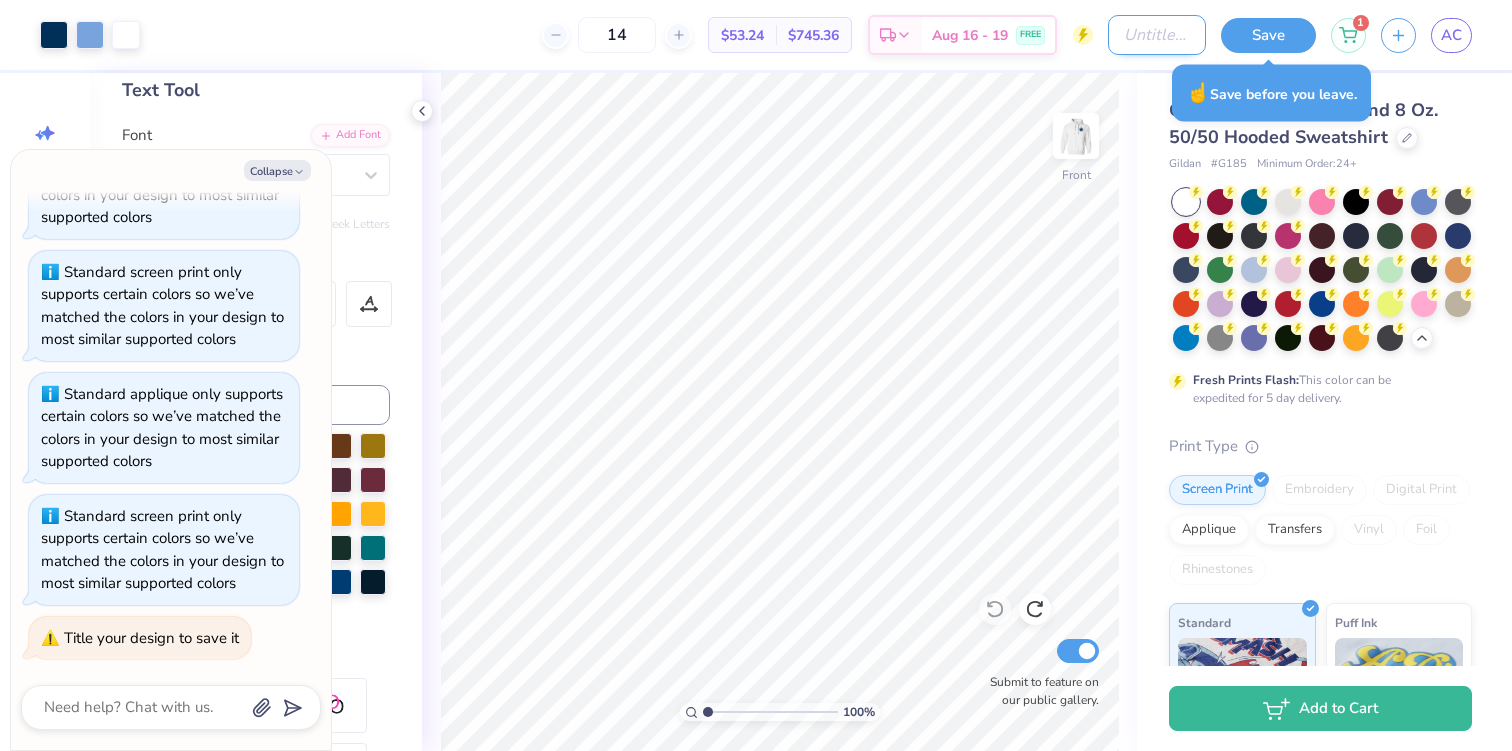click on "Design Title" at bounding box center [1157, 35] 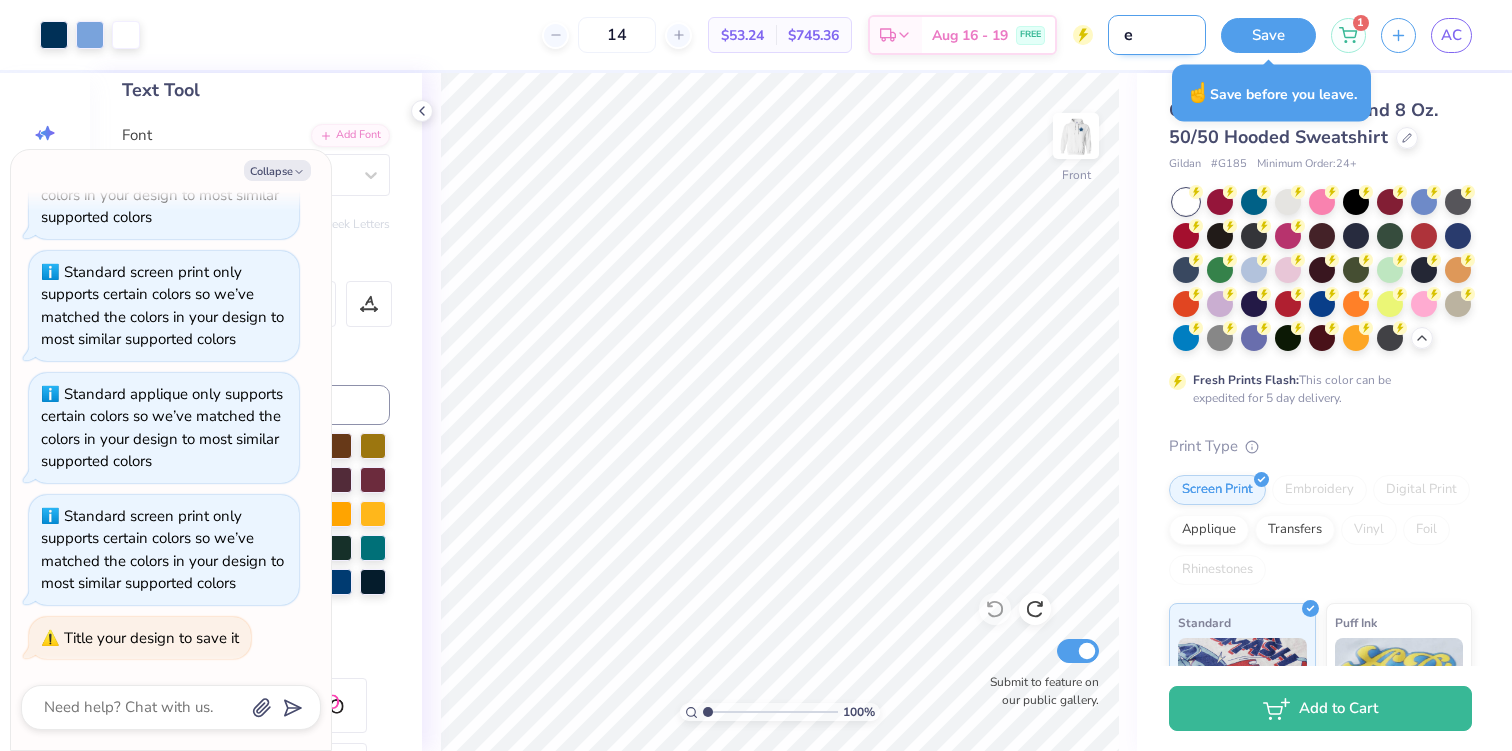 type on "ex" 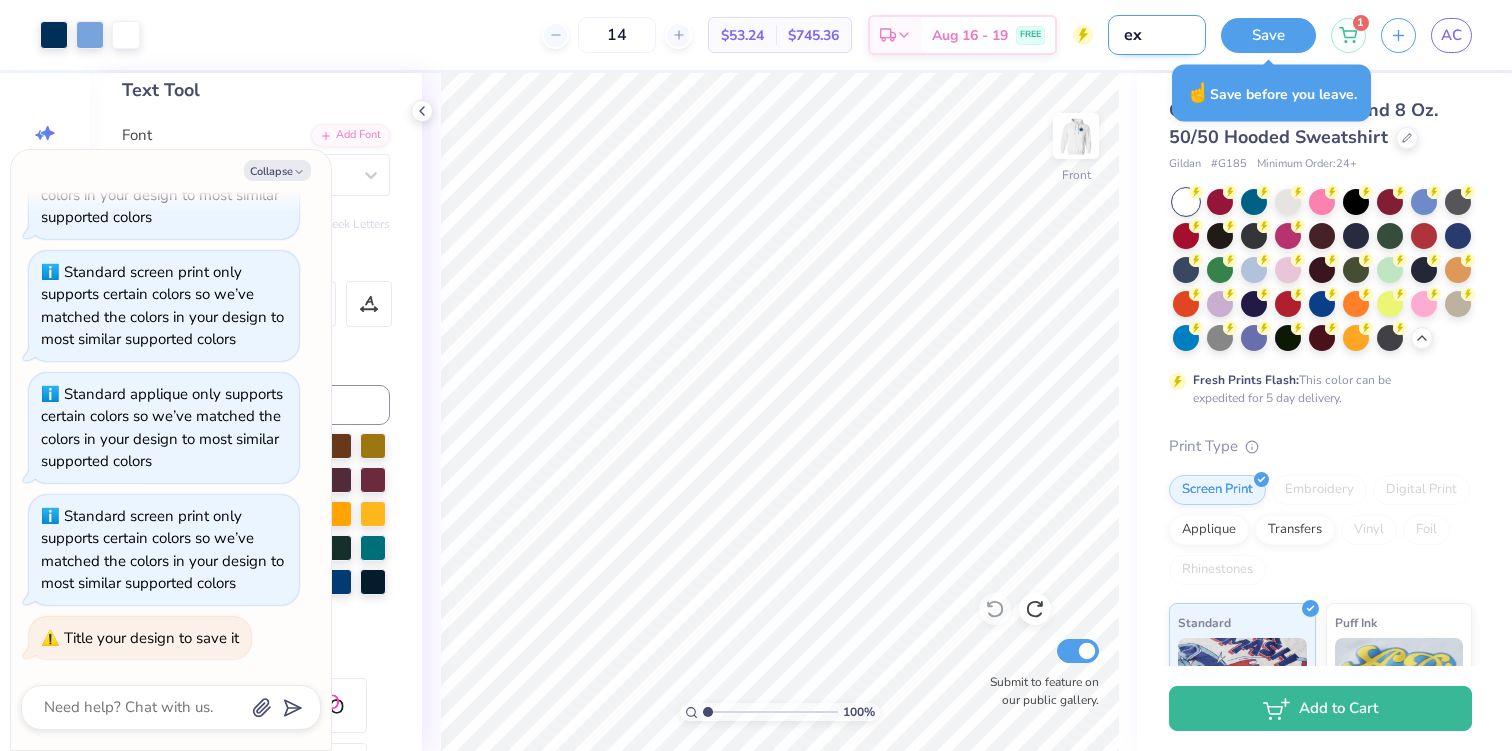 type on "exe" 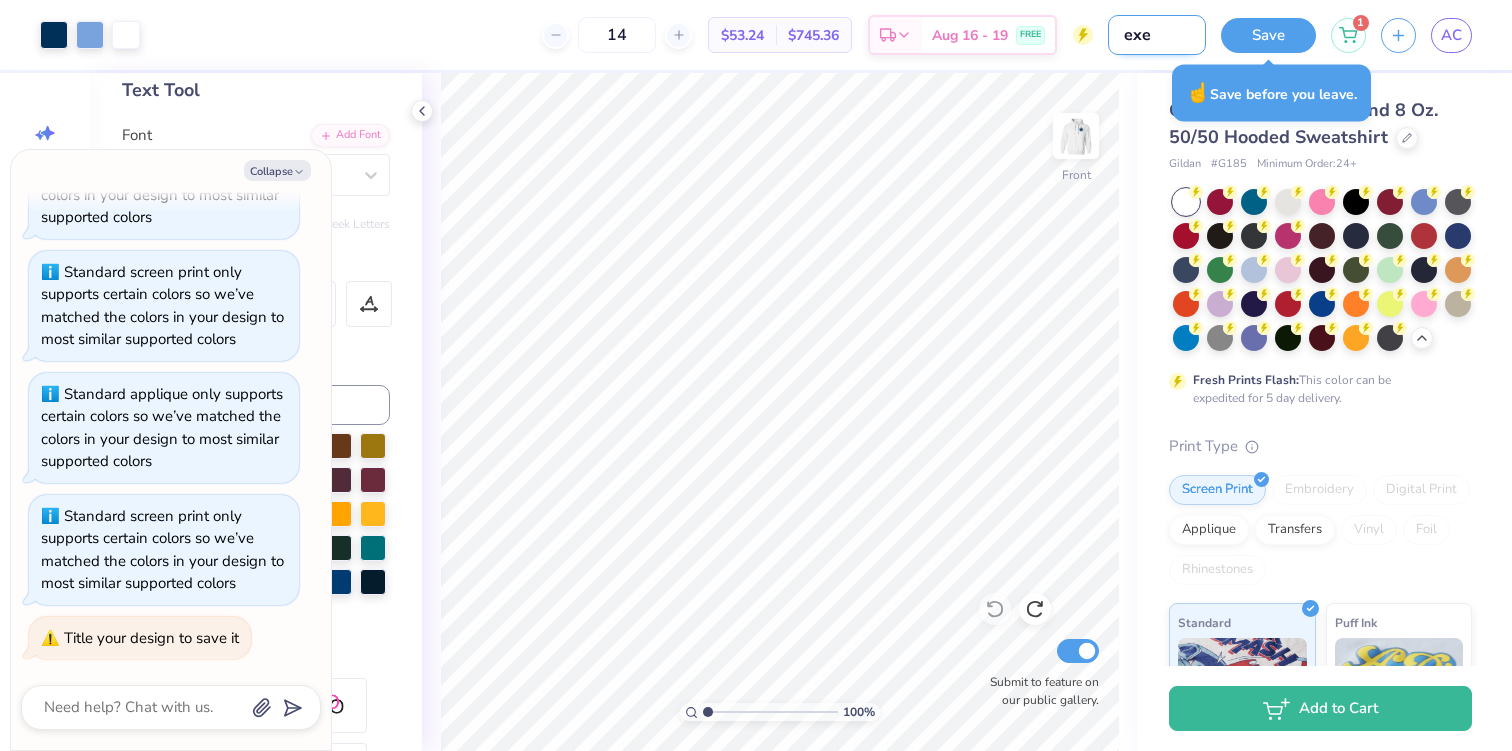 type on "exec" 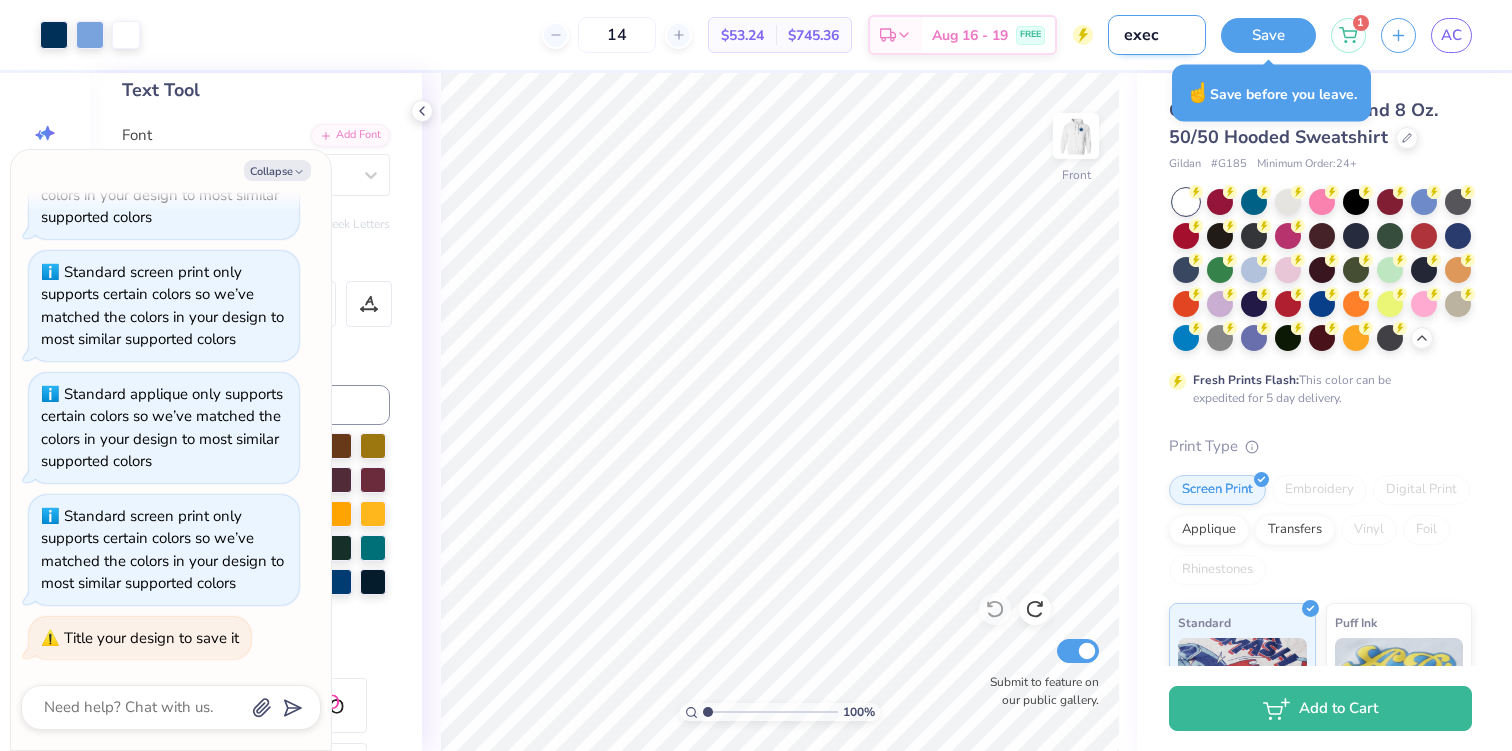 type on "exec" 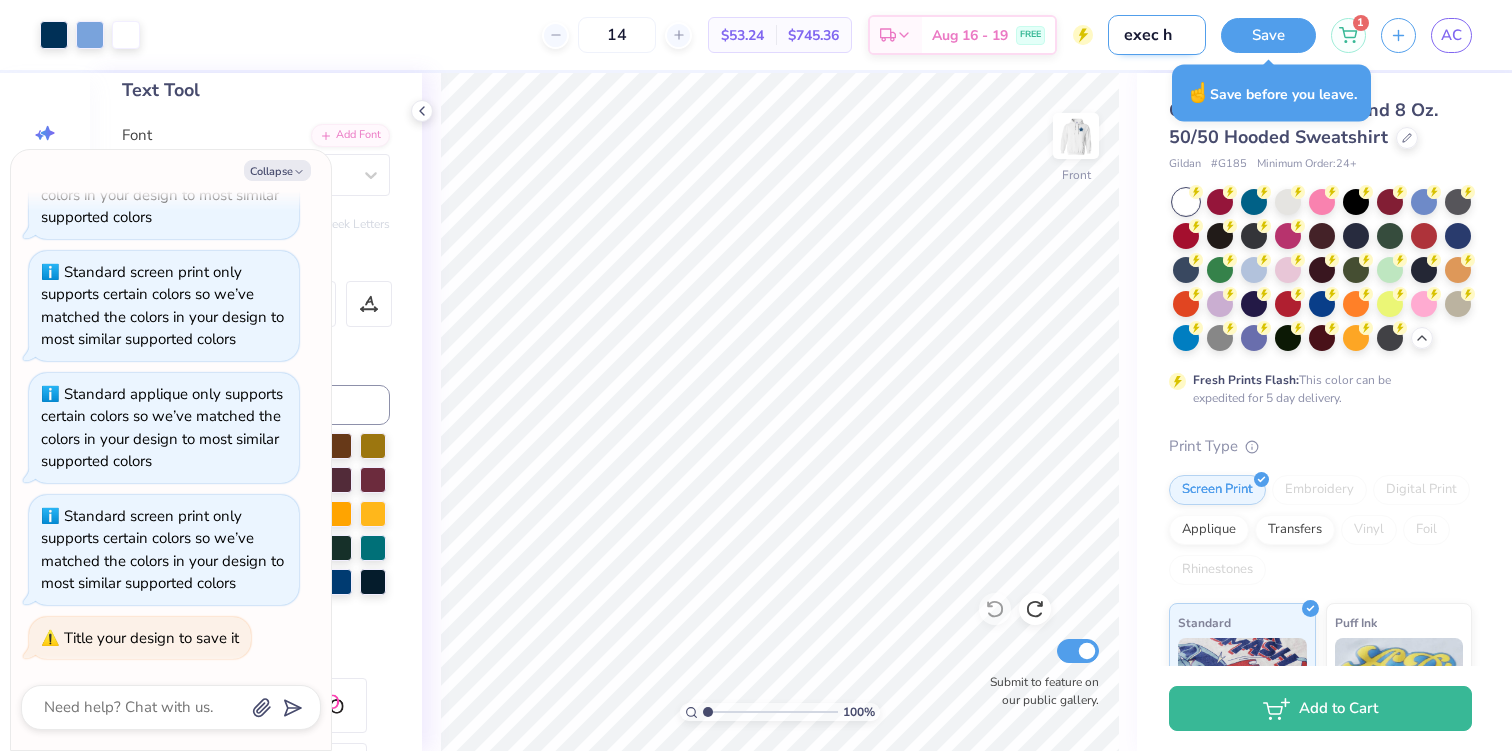 type on "exec ho" 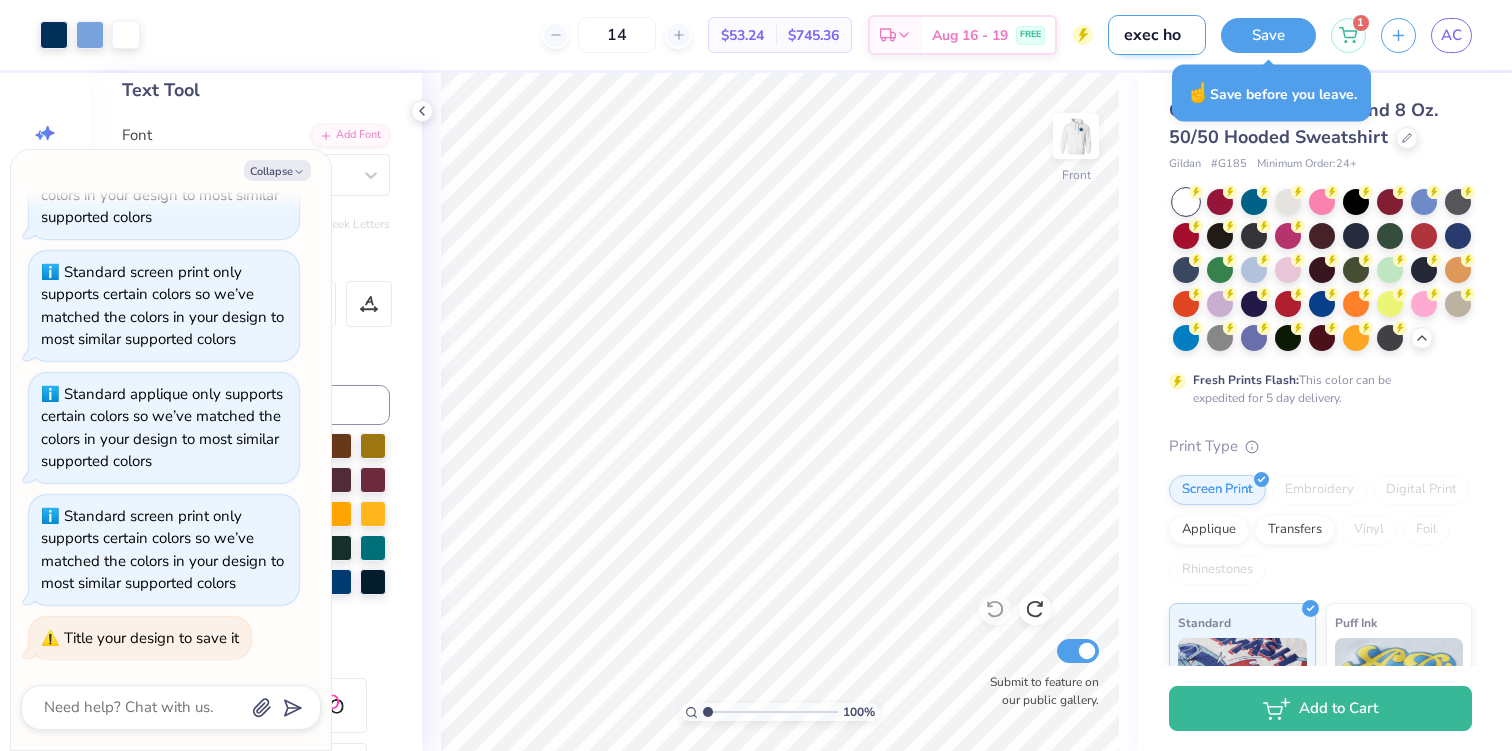 type on "exec hoo" 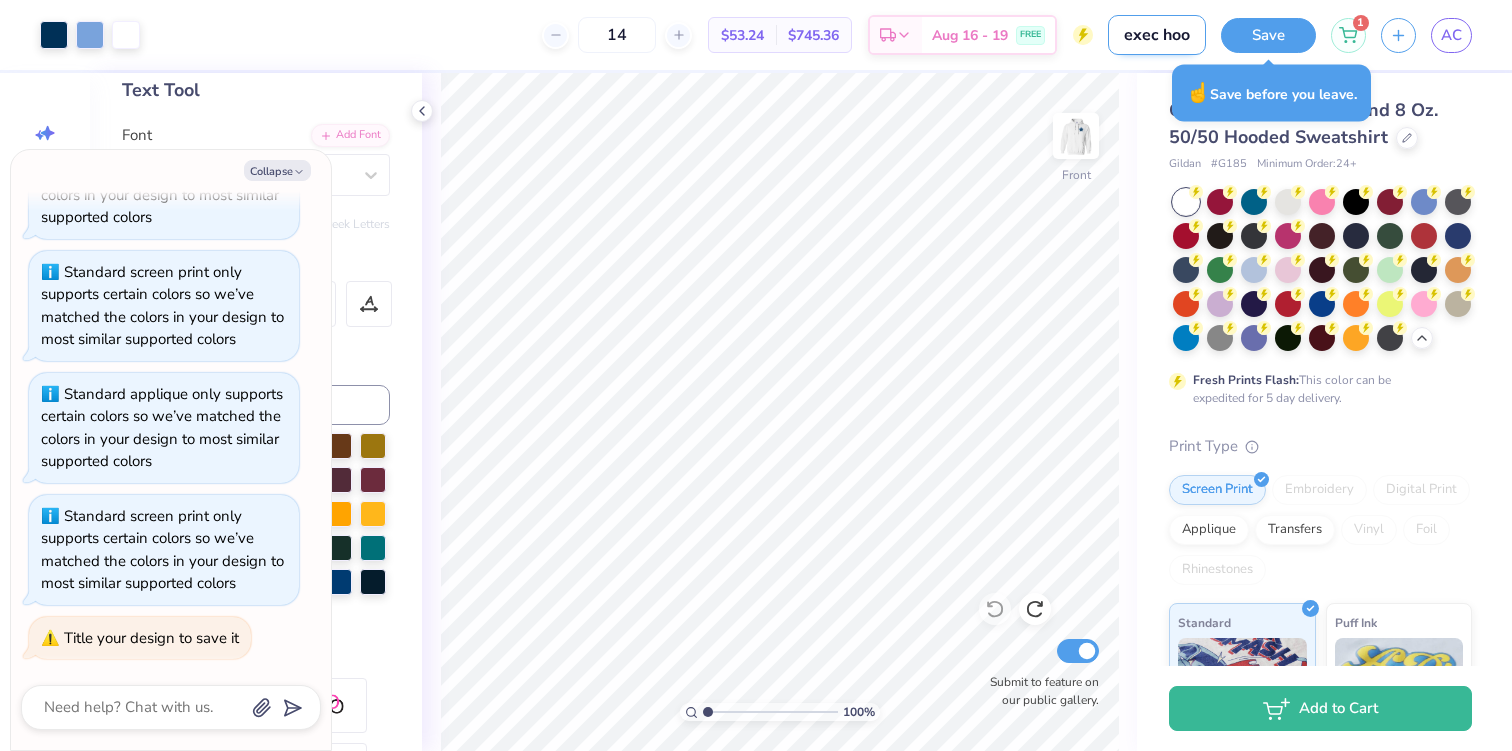 type on "exec hood" 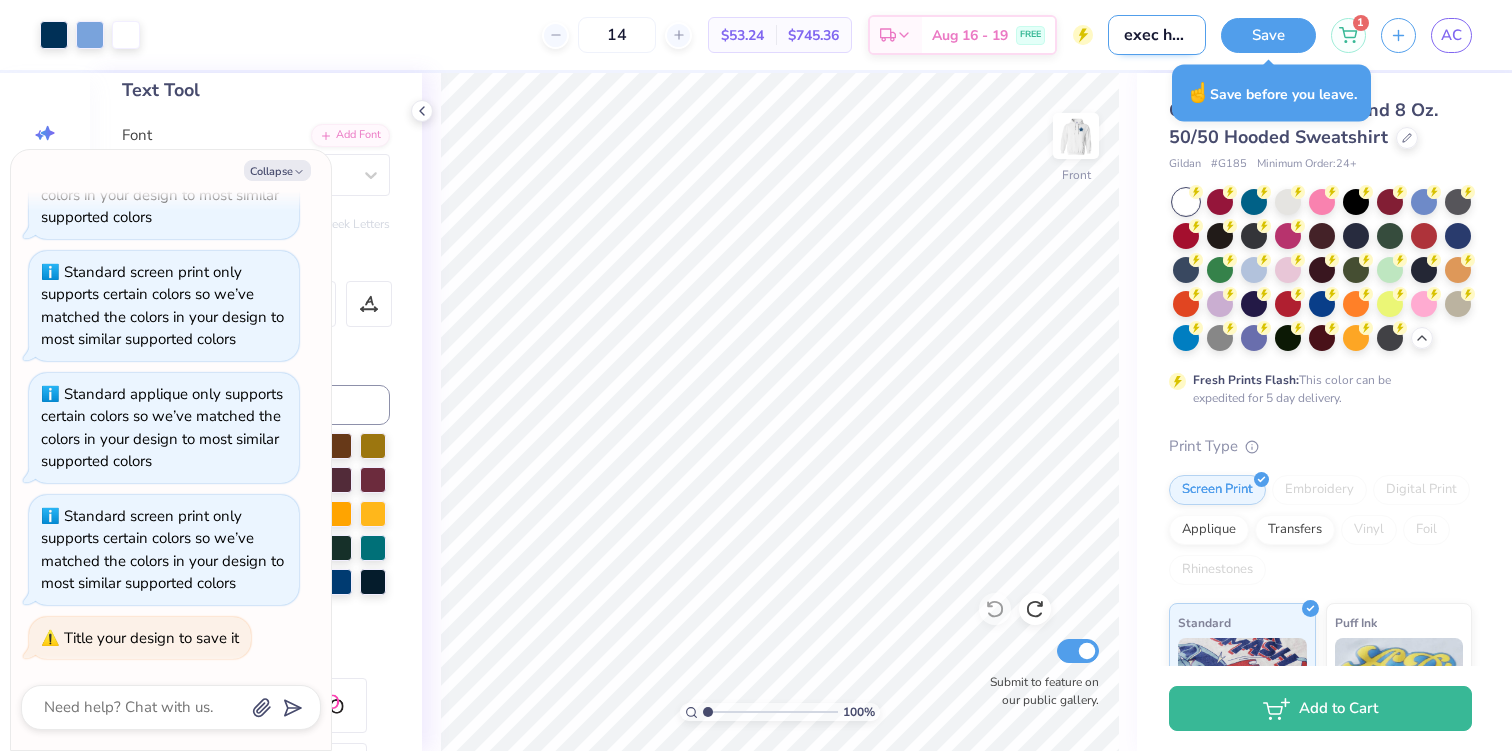 type on "exec hoodi" 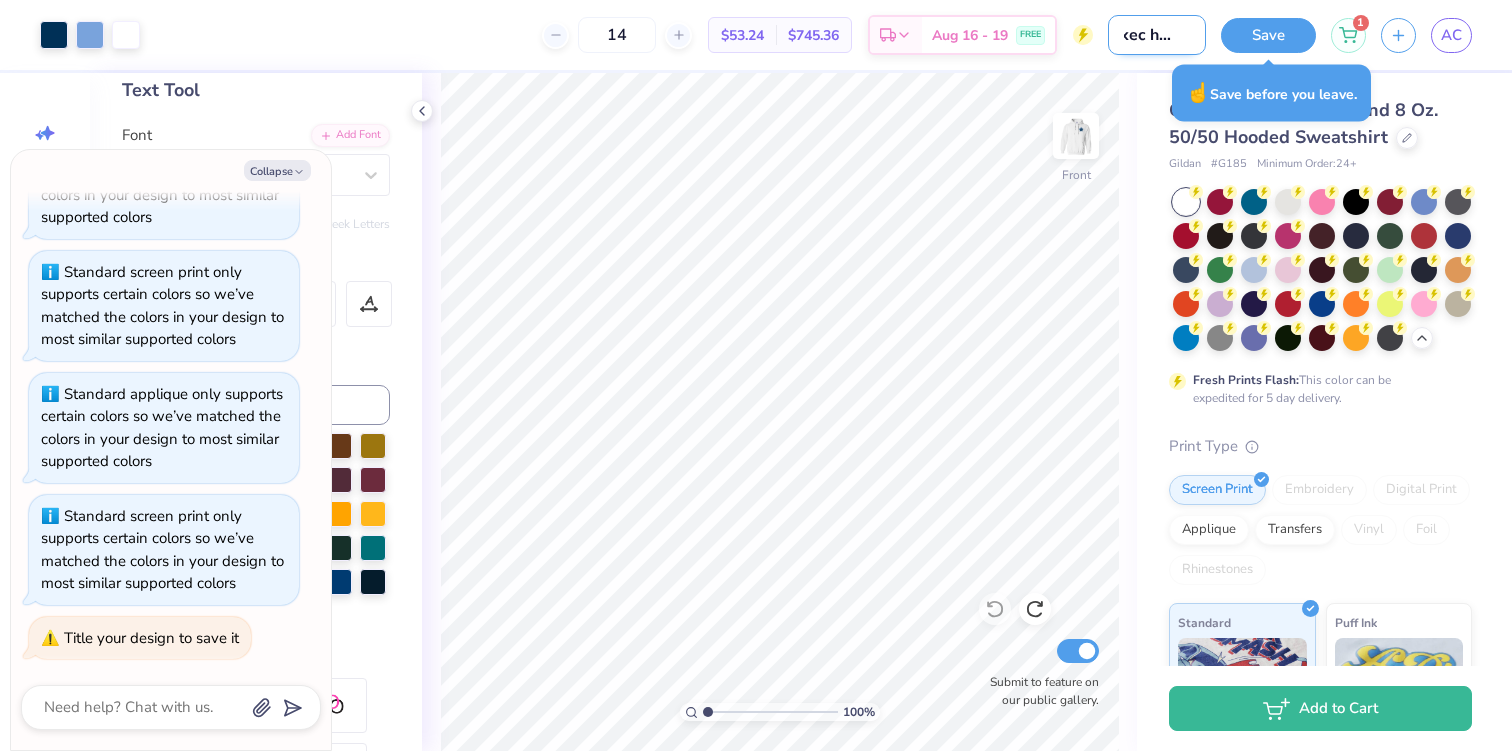 type on "exec hoodie" 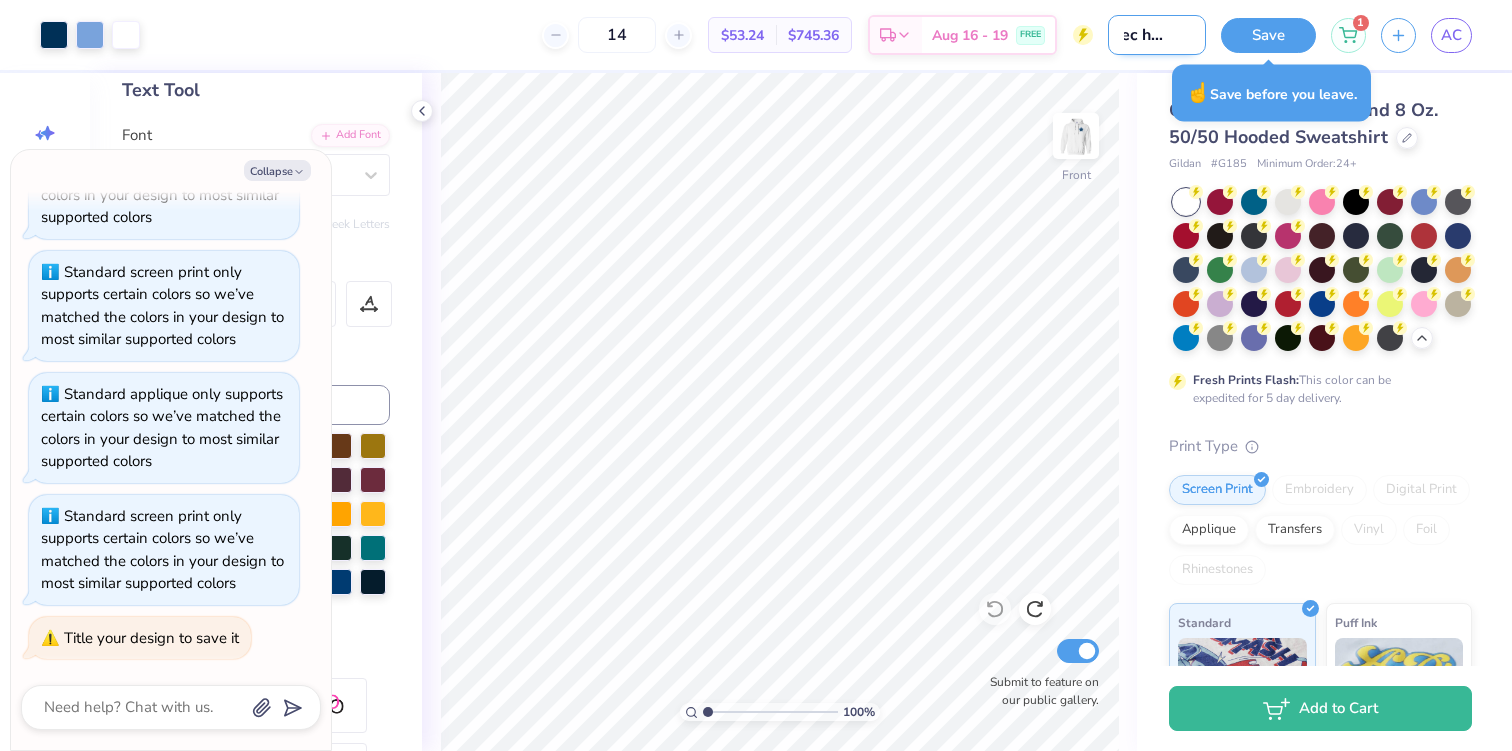 type on "exec hoodie" 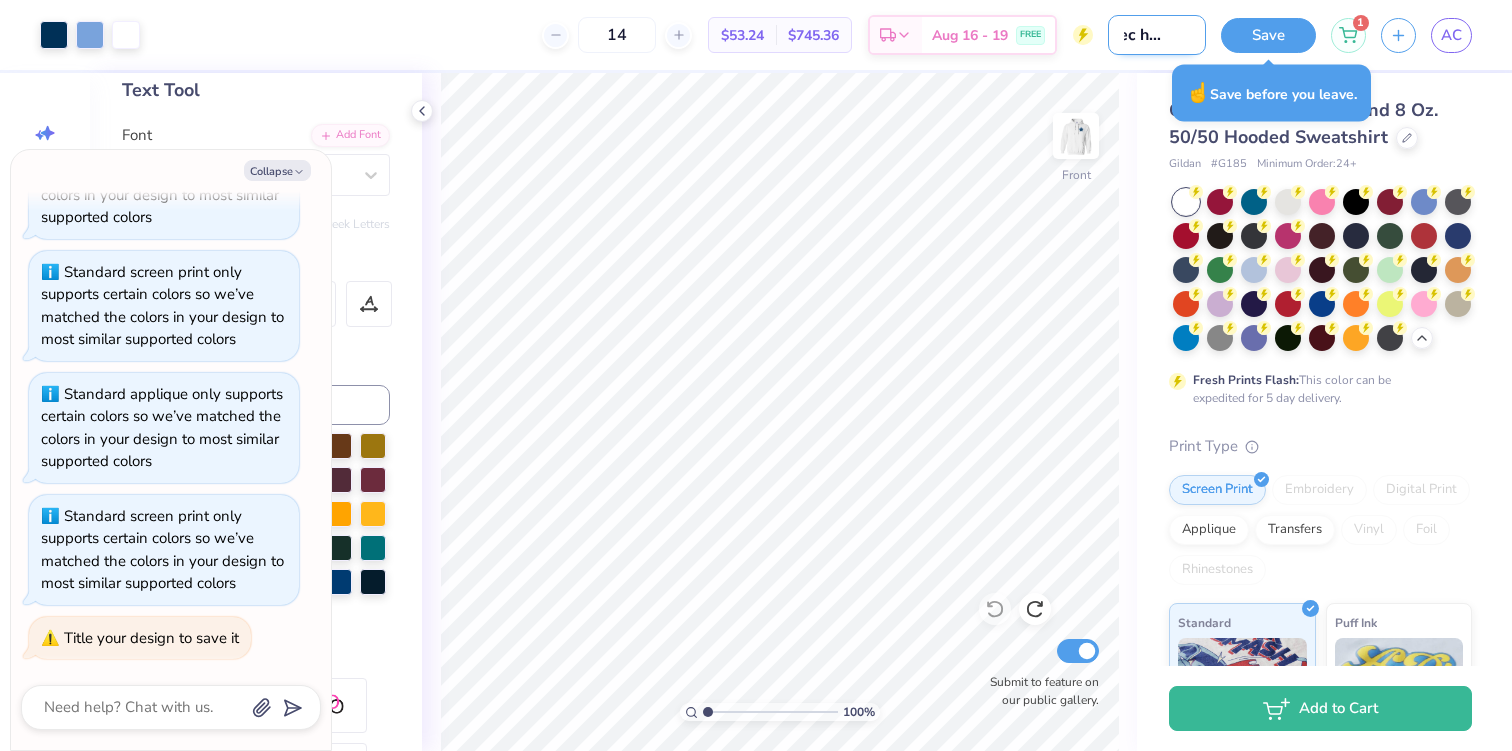 type on "exec hoodie 3" 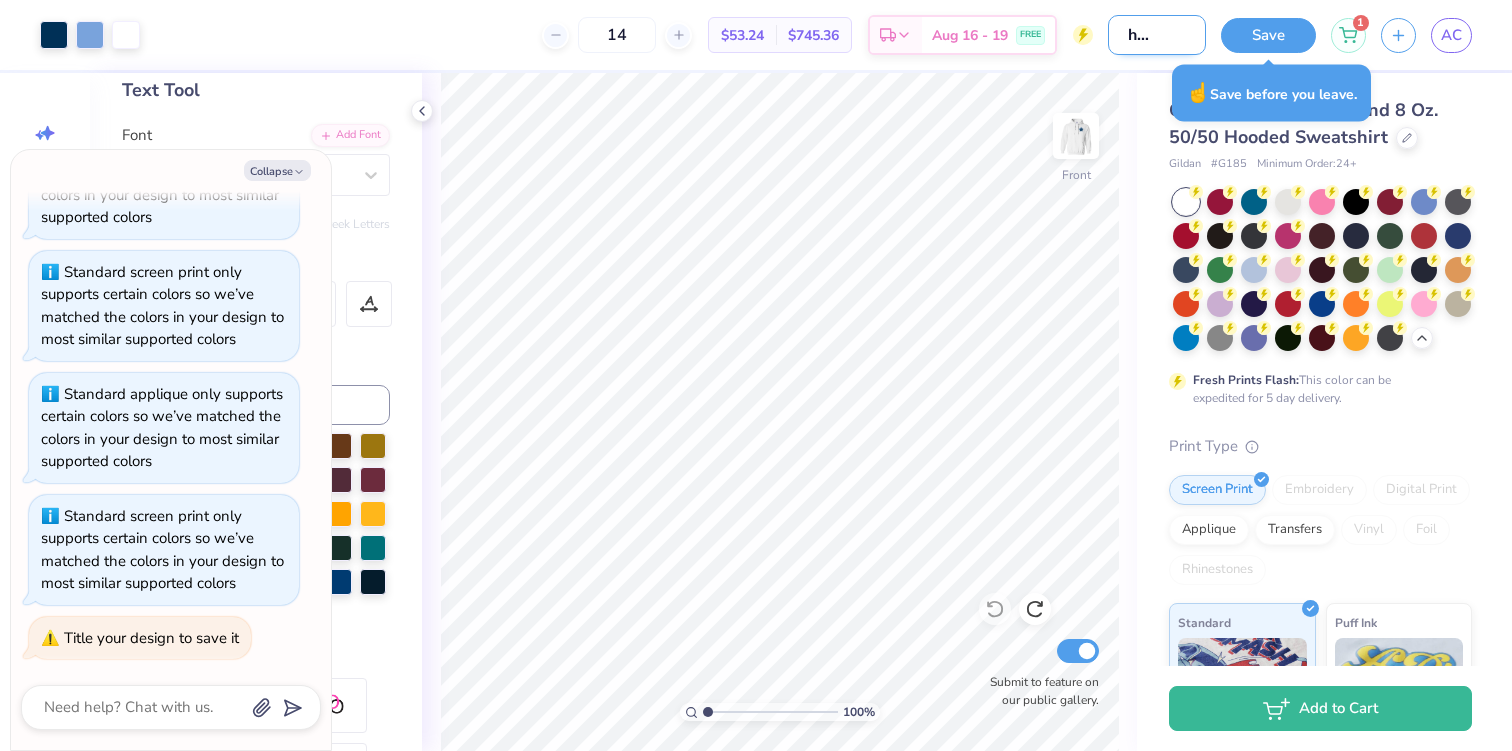 type on "exec hoodie" 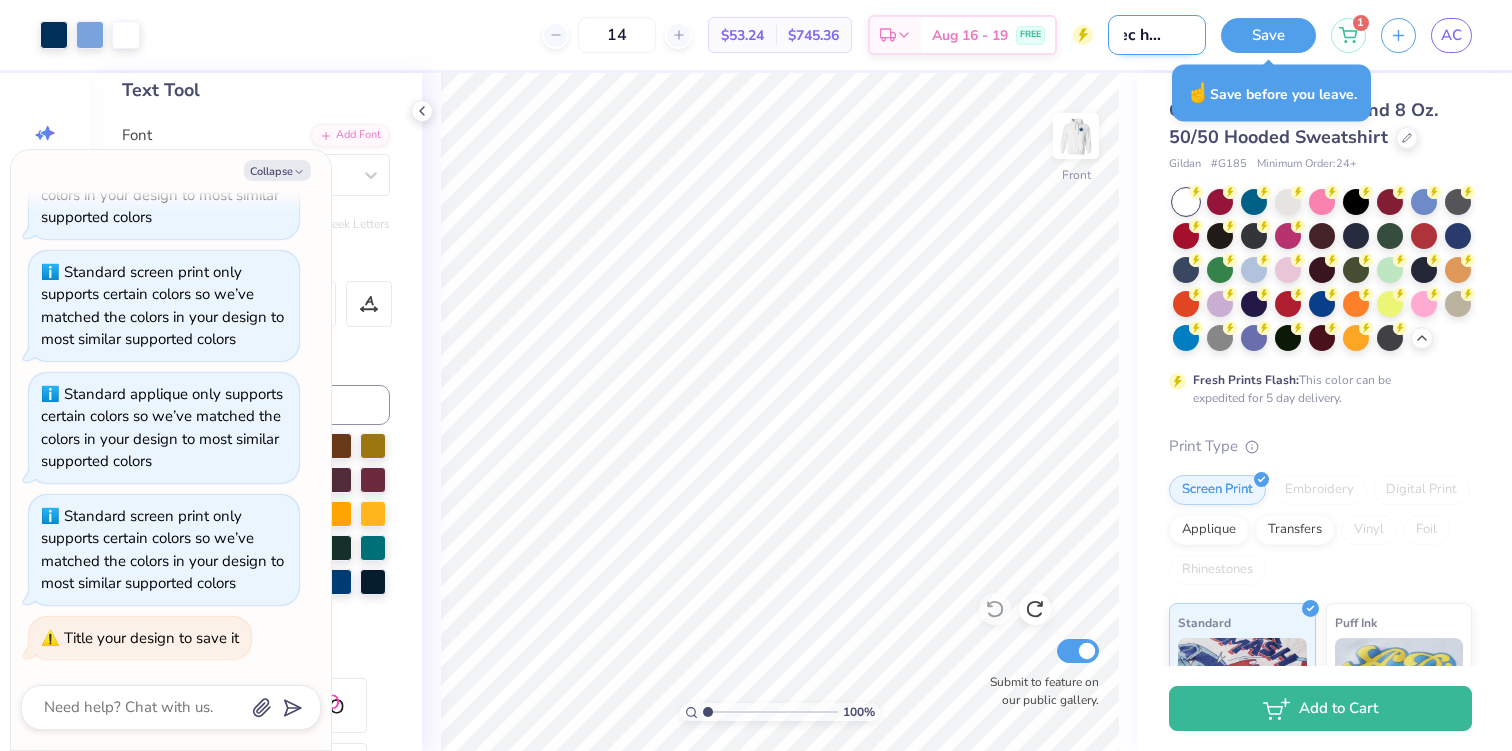 scroll, scrollTop: 0, scrollLeft: 35, axis: horizontal 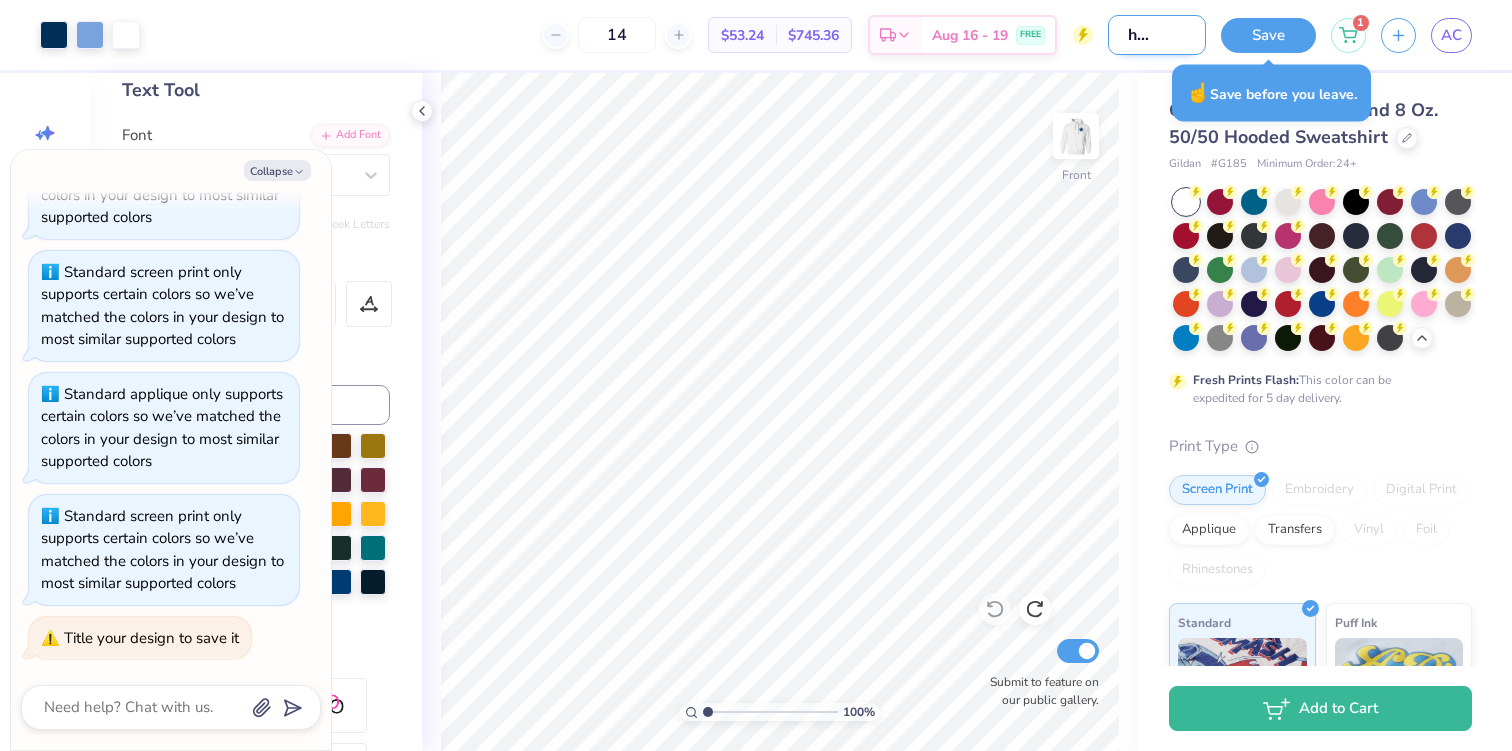 type on "exec hoodie 2" 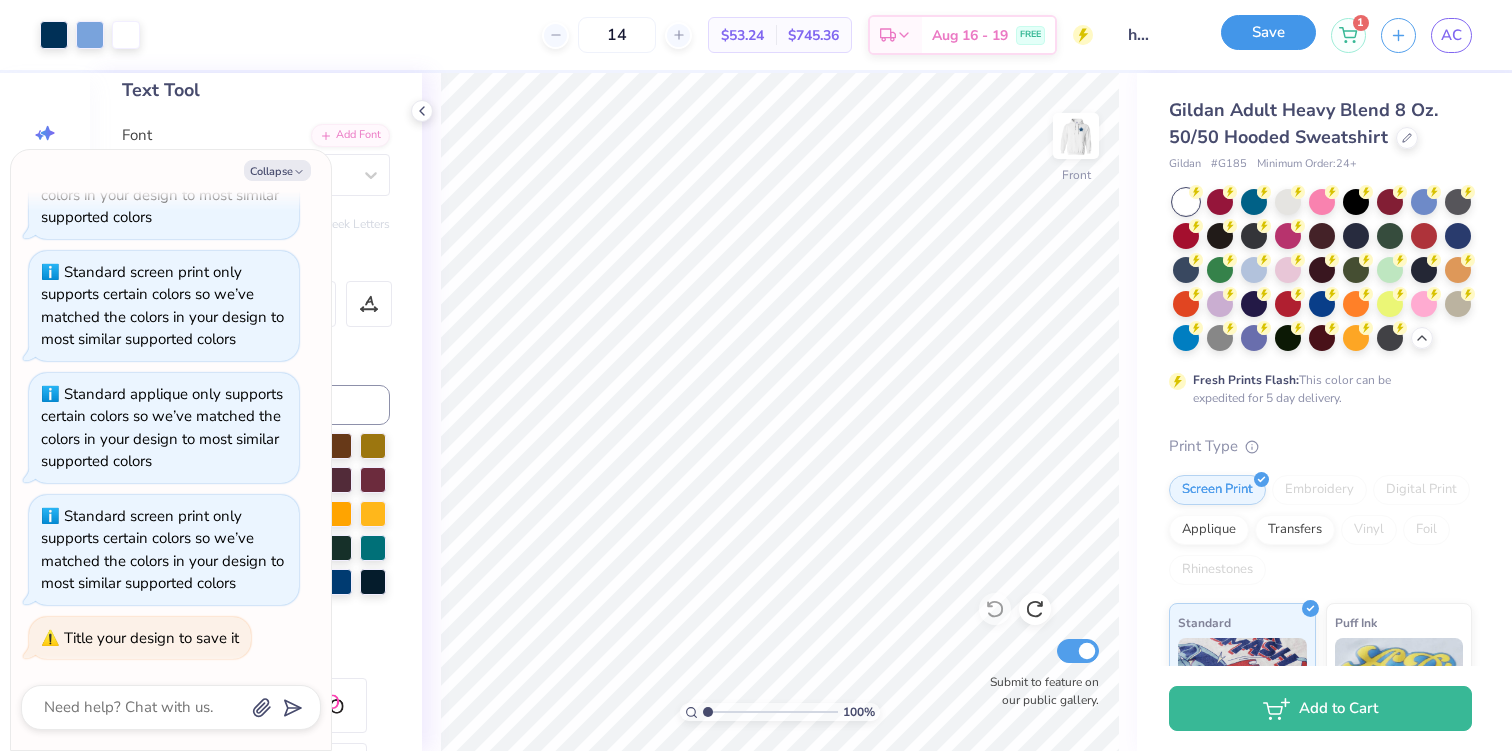 scroll, scrollTop: 0, scrollLeft: 0, axis: both 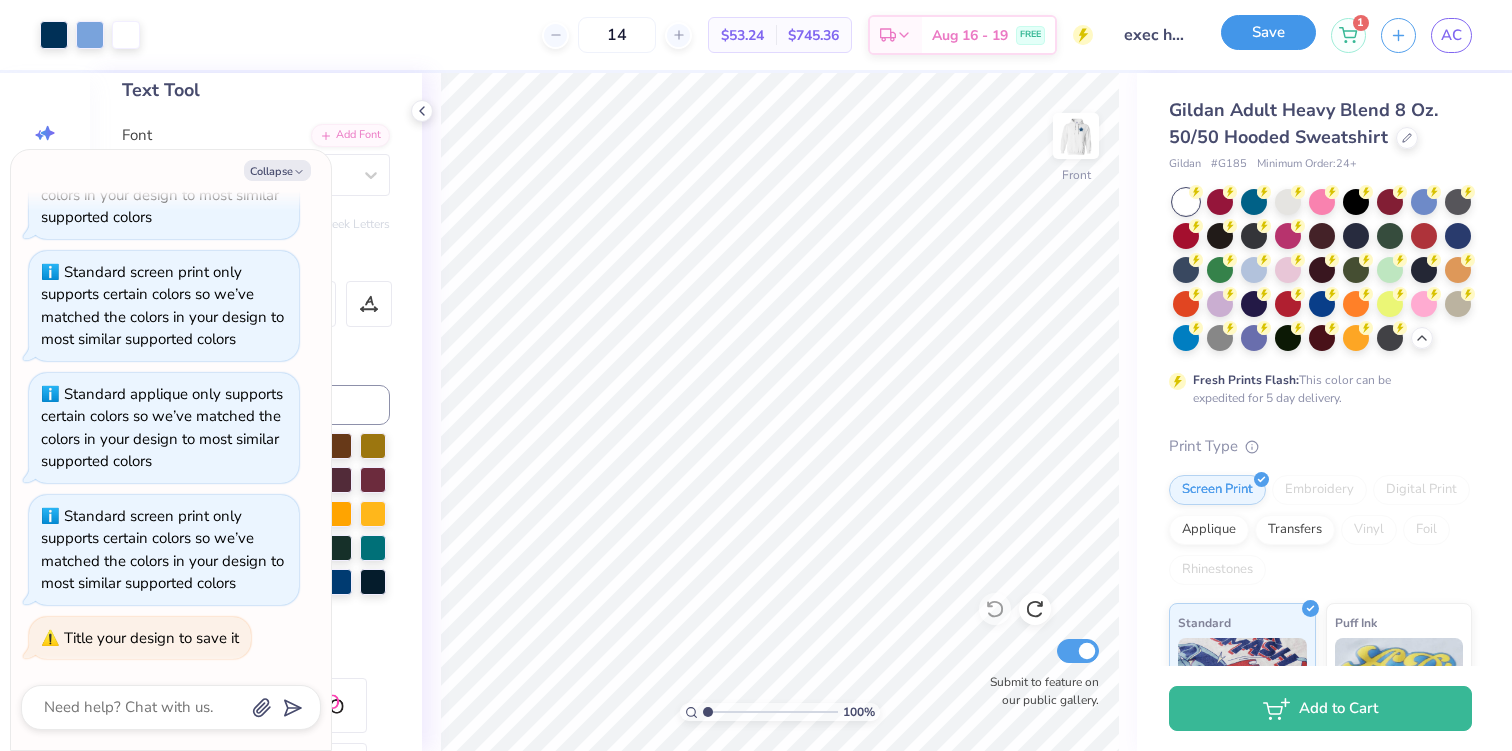 click on "Save" at bounding box center (1268, 32) 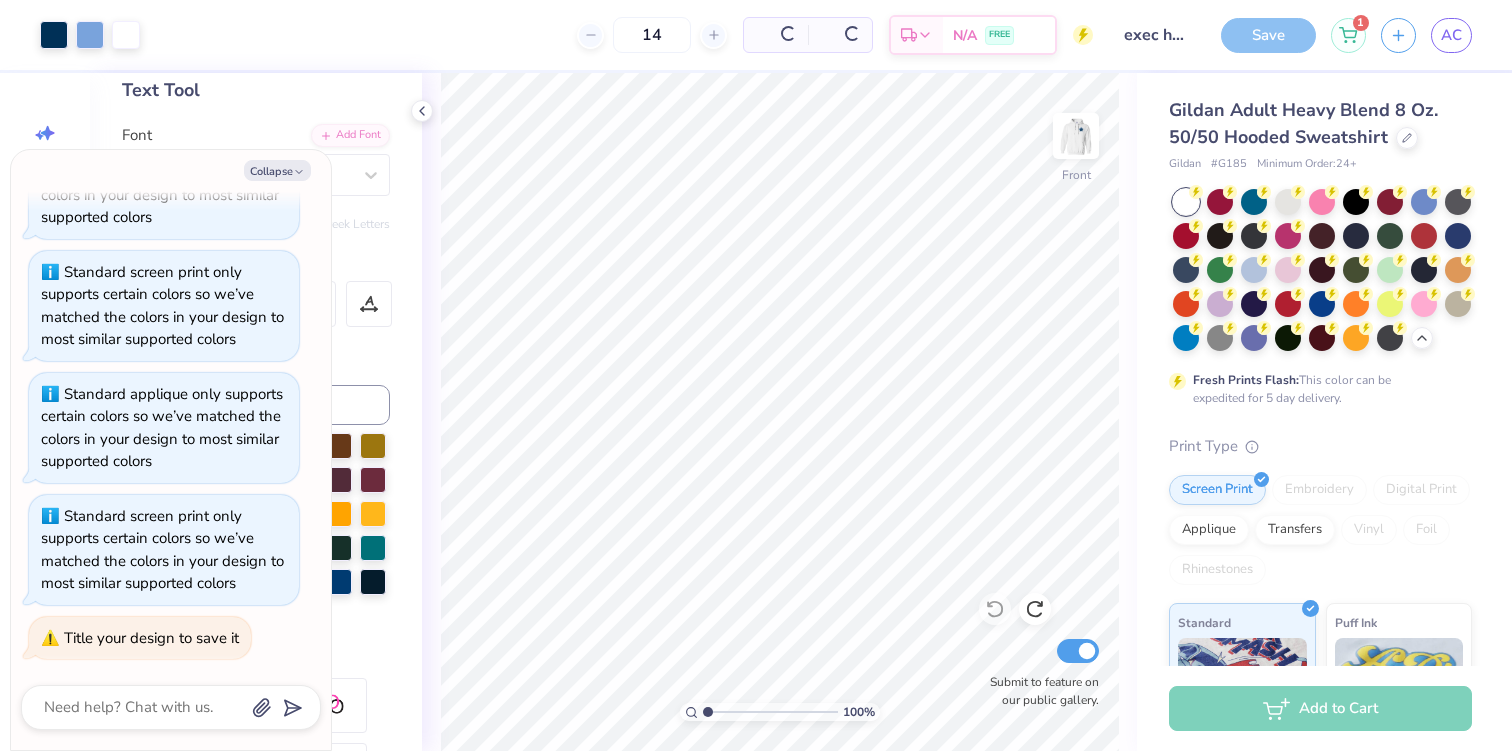 scroll, scrollTop: 393, scrollLeft: 0, axis: vertical 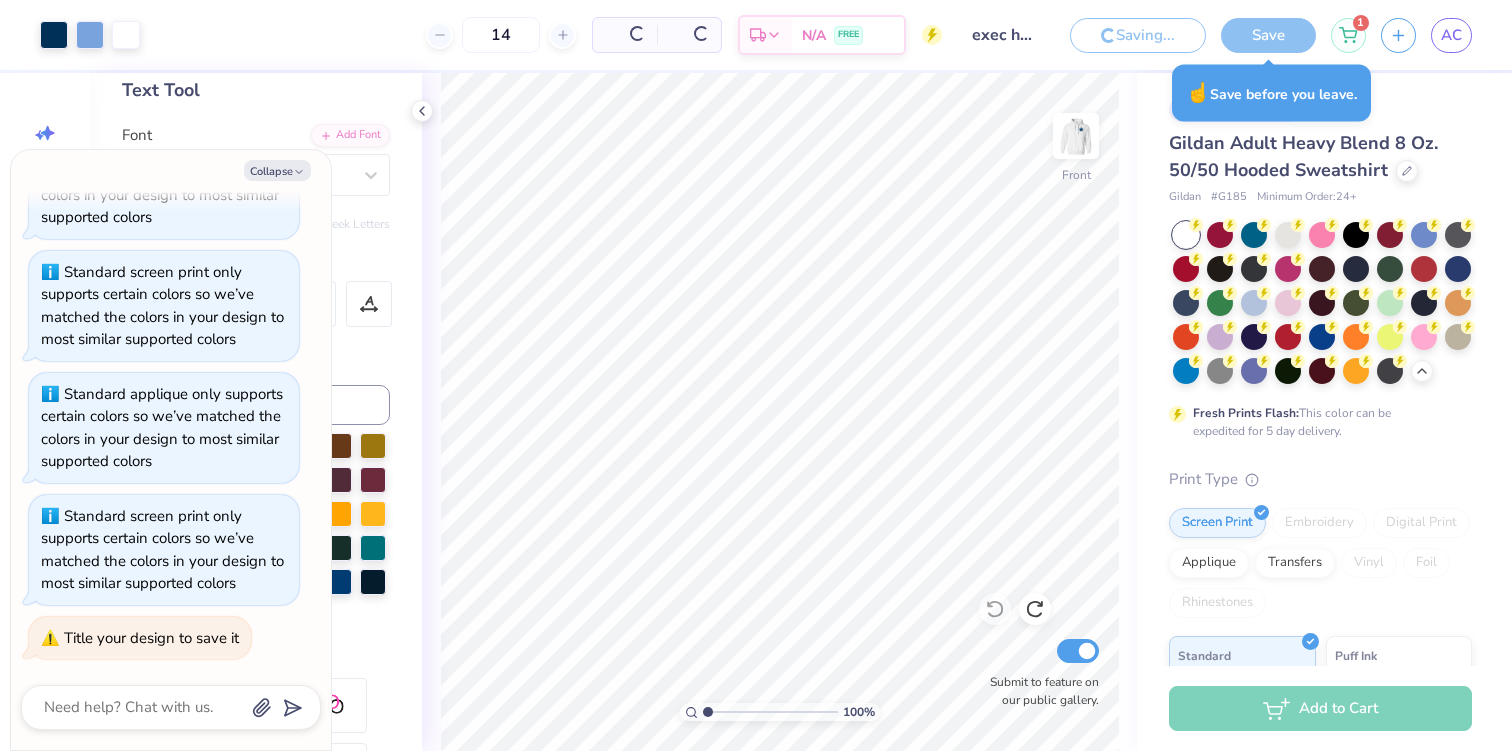 click on "Art colors 14 Per Item Total Est.  Delivery N/A FREE Design Title exec hoodie 2 Saving... Save 1 AC Image AI Designs Add Text Upload Greek Clipart & logos Decorate Personalized Names Personalized Numbers Text Tool  Add Font Font Adventures Unlimited Script Switch to Greek Letters Format Color Styles Text Shape 100  % Front Submit to feature on our public gallery. # 504467A Gildan Adult Heavy Blend 8 Oz. 50/50 Hooded Sweatshirt Gildan # G185 Minimum Order:  24 +   Fresh Prints Flash:  This color can be expedited for 5 day delivery. Print Type Screen Print Embroidery Digital Print Applique Transfers Vinyl Foil Rhinestones Standard Puff Ink Neon Ink Metallic & Glitter Ink Glow in the Dark Ink Water based Ink Add to Cart Stuck?  Our Art team will finish your design for free. Need help?  Chat with us." at bounding box center (756, 375) 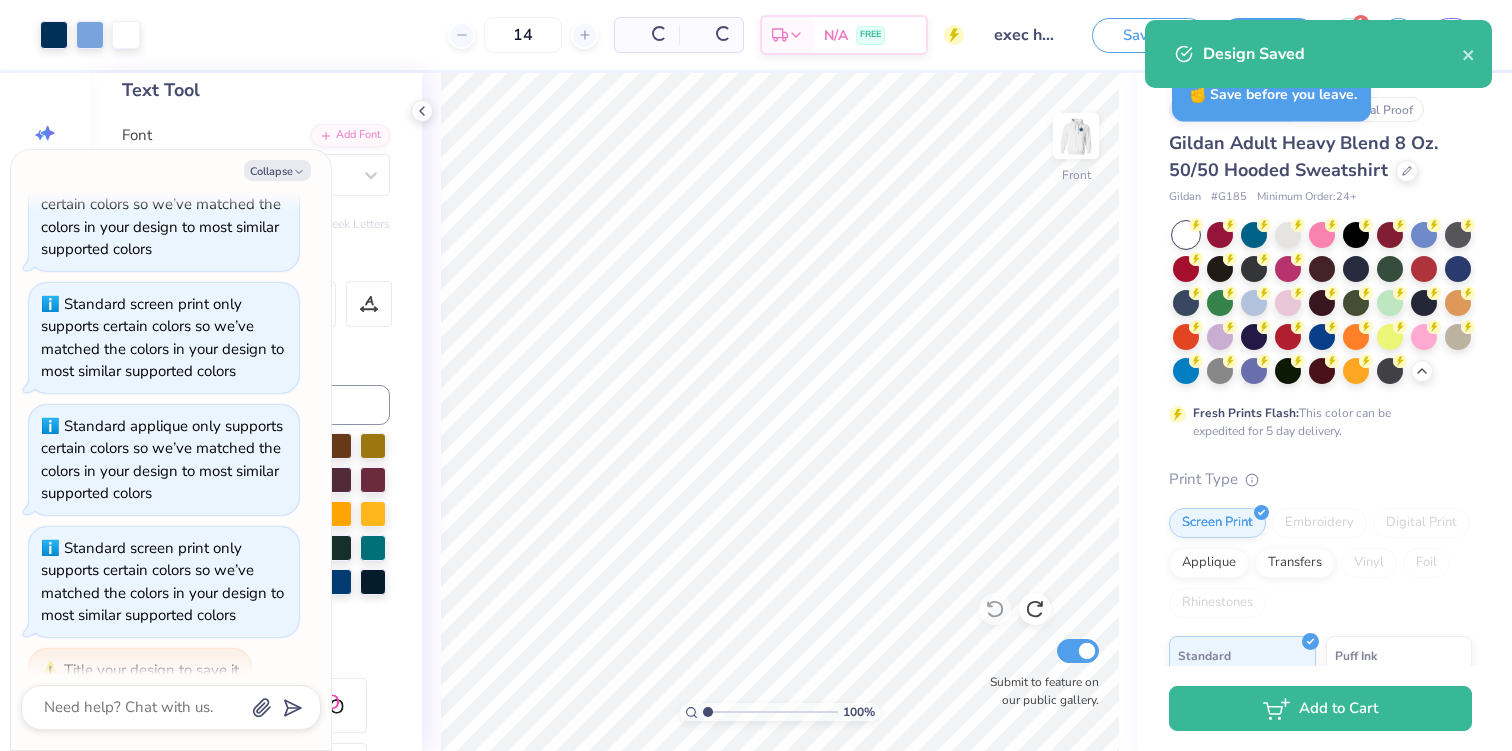 scroll, scrollTop: 425, scrollLeft: 0, axis: vertical 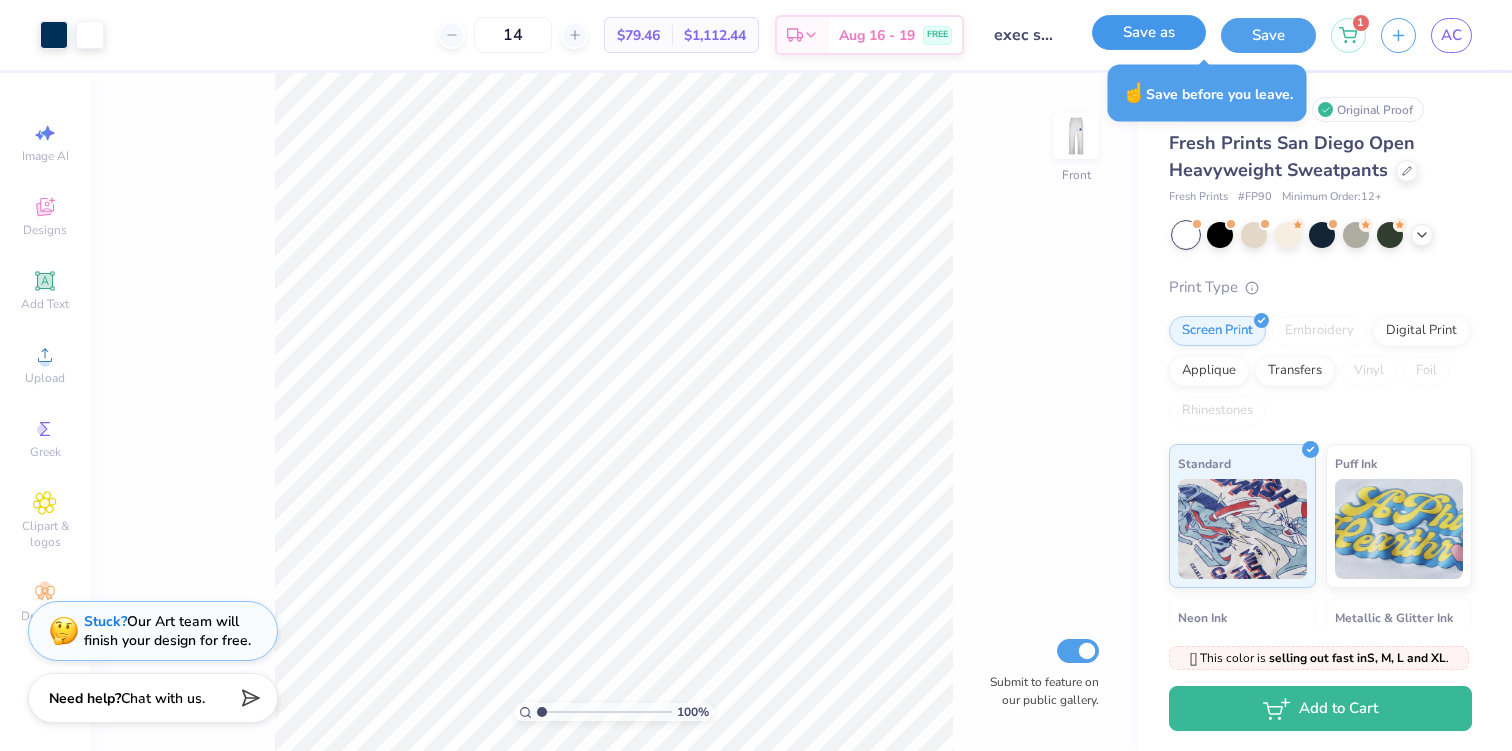 click on "Save as" at bounding box center (1149, 32) 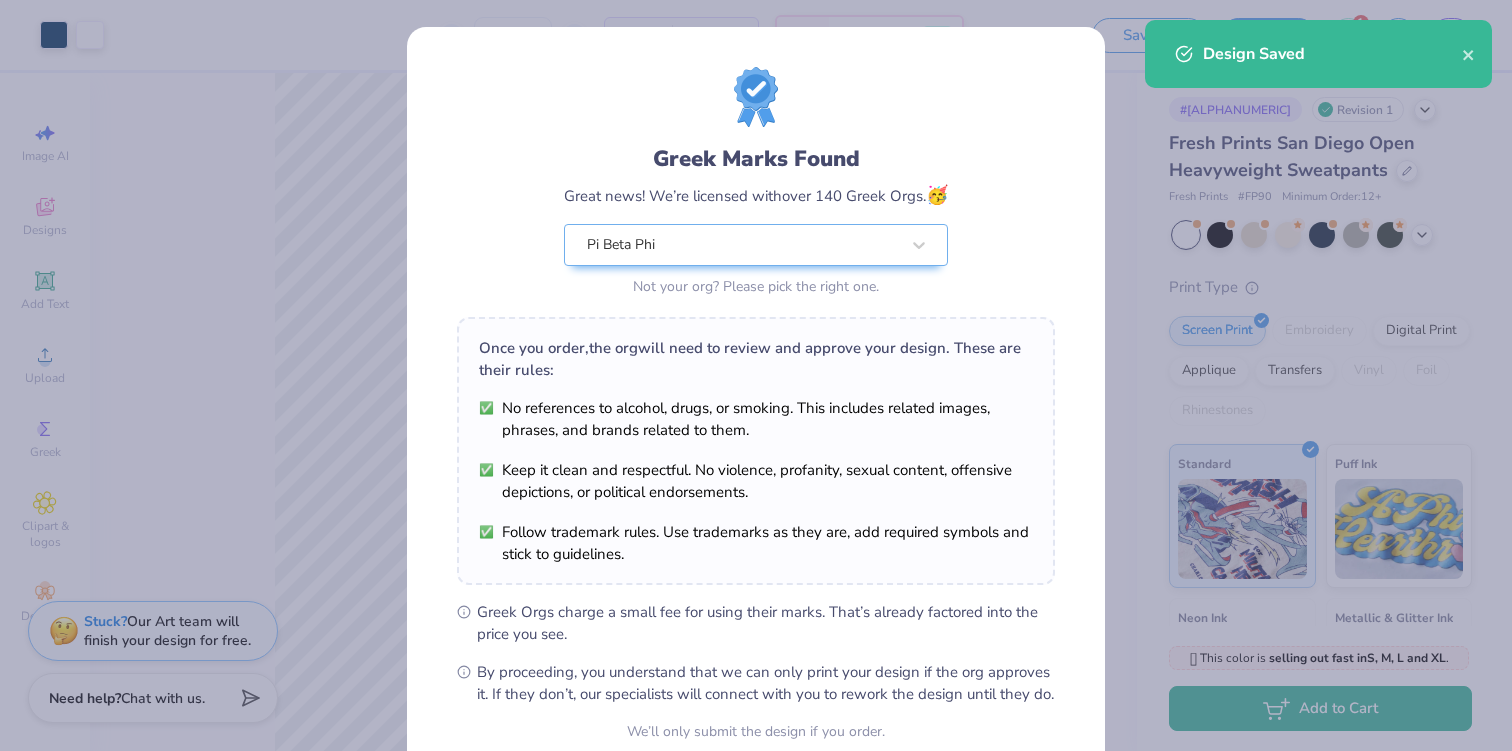 scroll, scrollTop: 185, scrollLeft: 0, axis: vertical 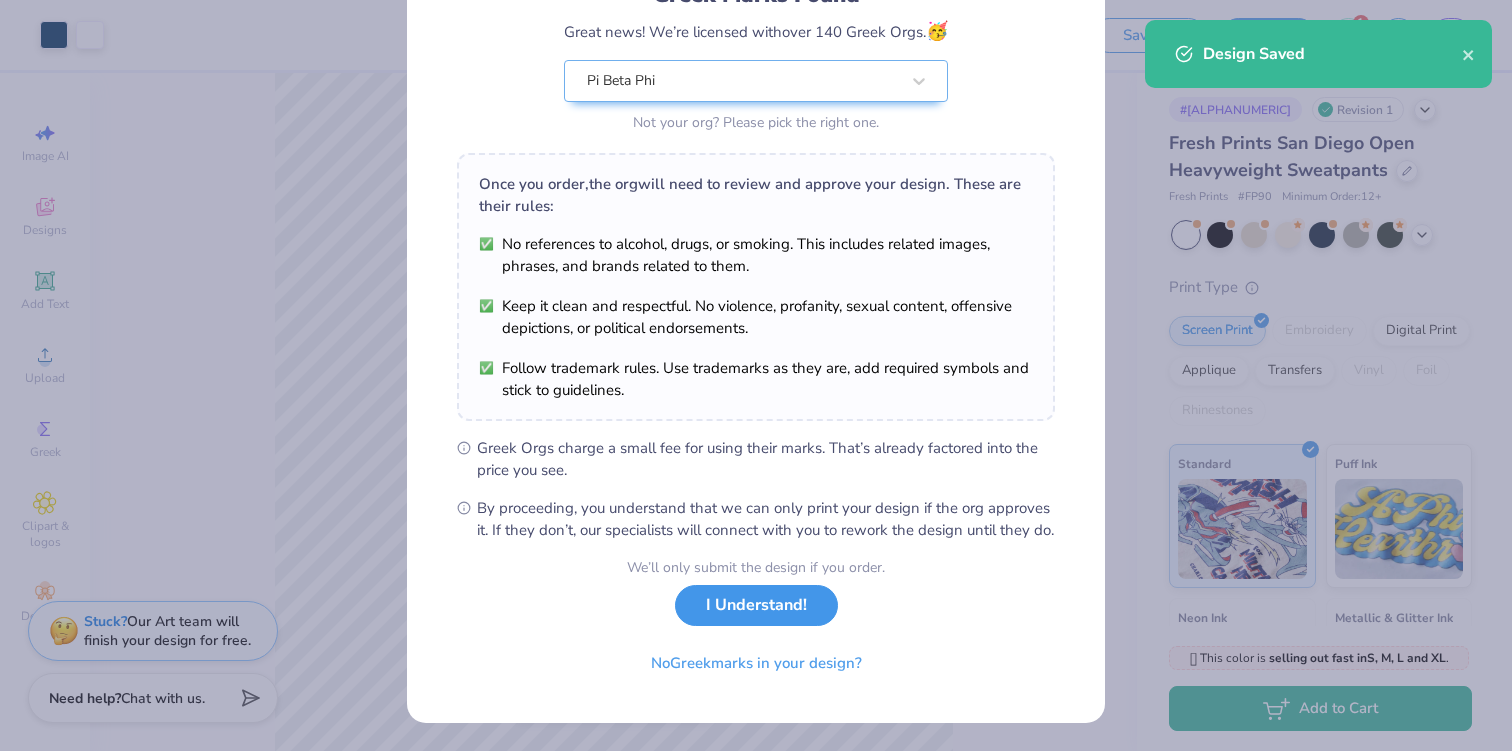 click on "I Understand!" at bounding box center (756, 605) 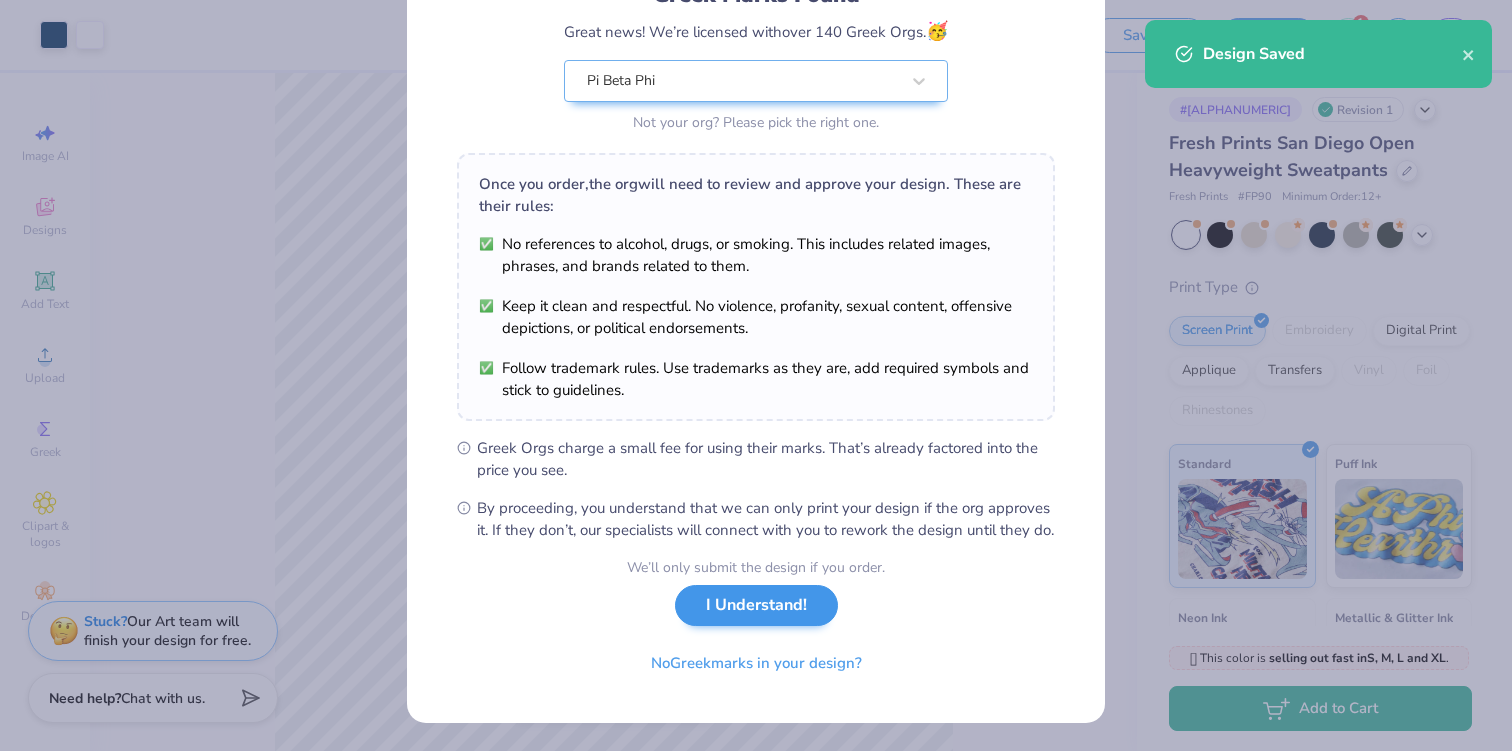 scroll, scrollTop: 0, scrollLeft: 0, axis: both 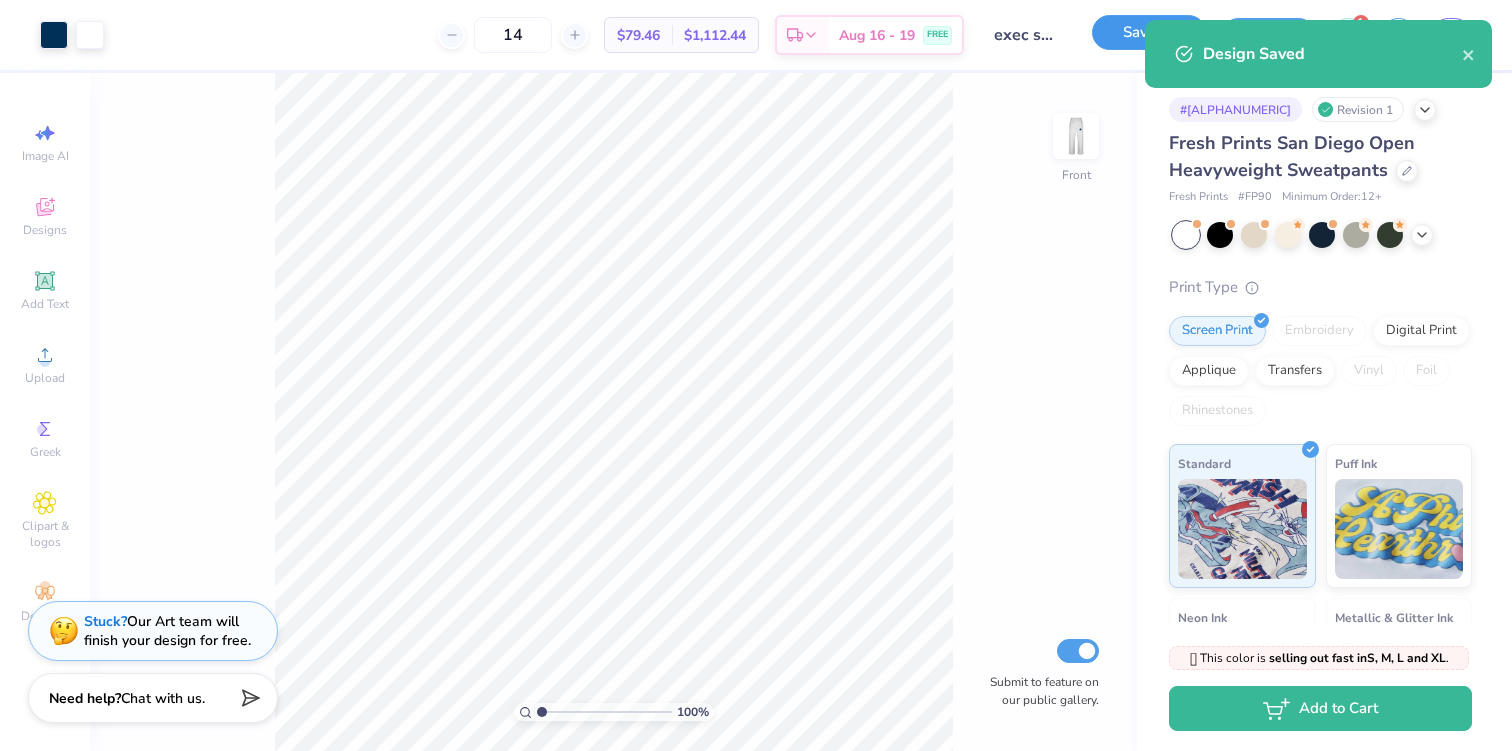 click on "Save as" at bounding box center (1149, 32) 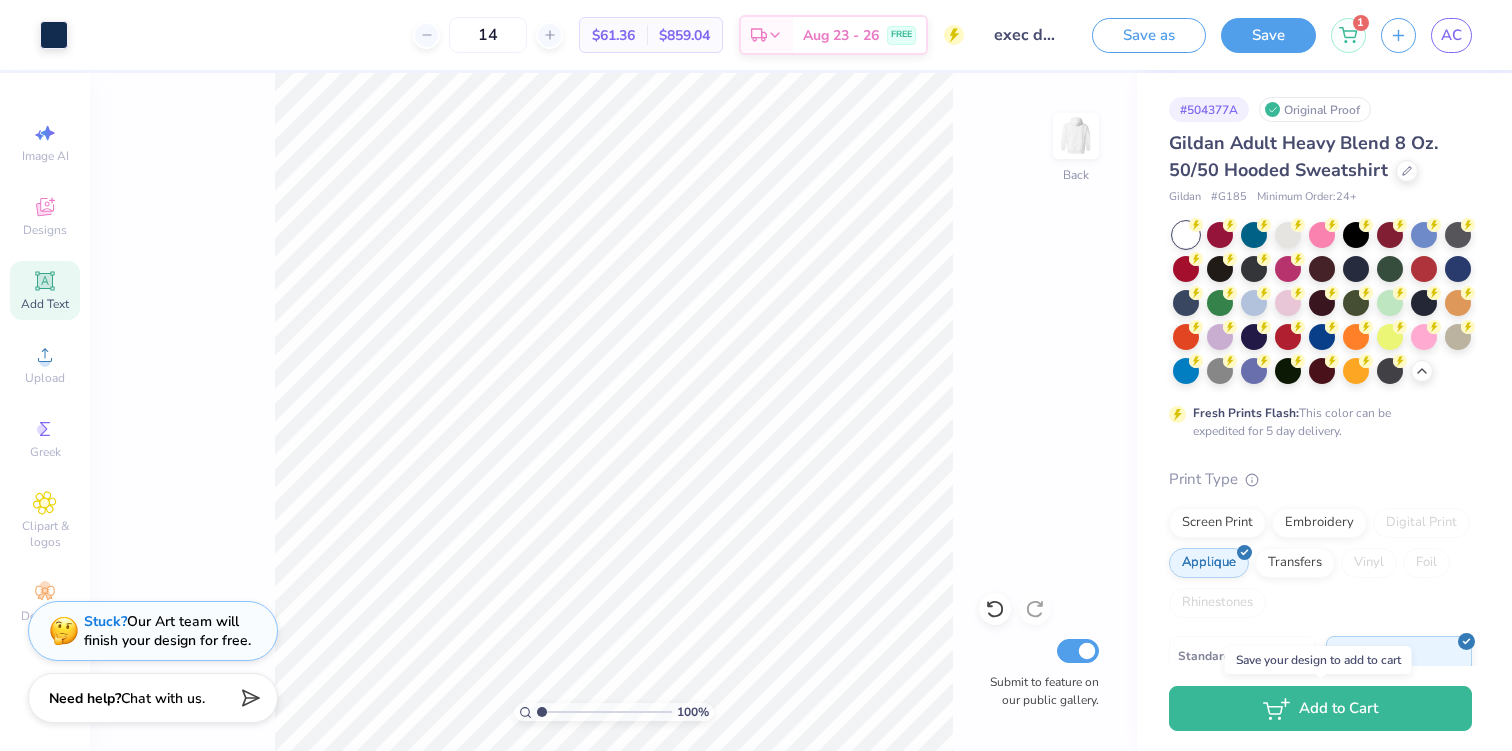 scroll, scrollTop: 0, scrollLeft: 0, axis: both 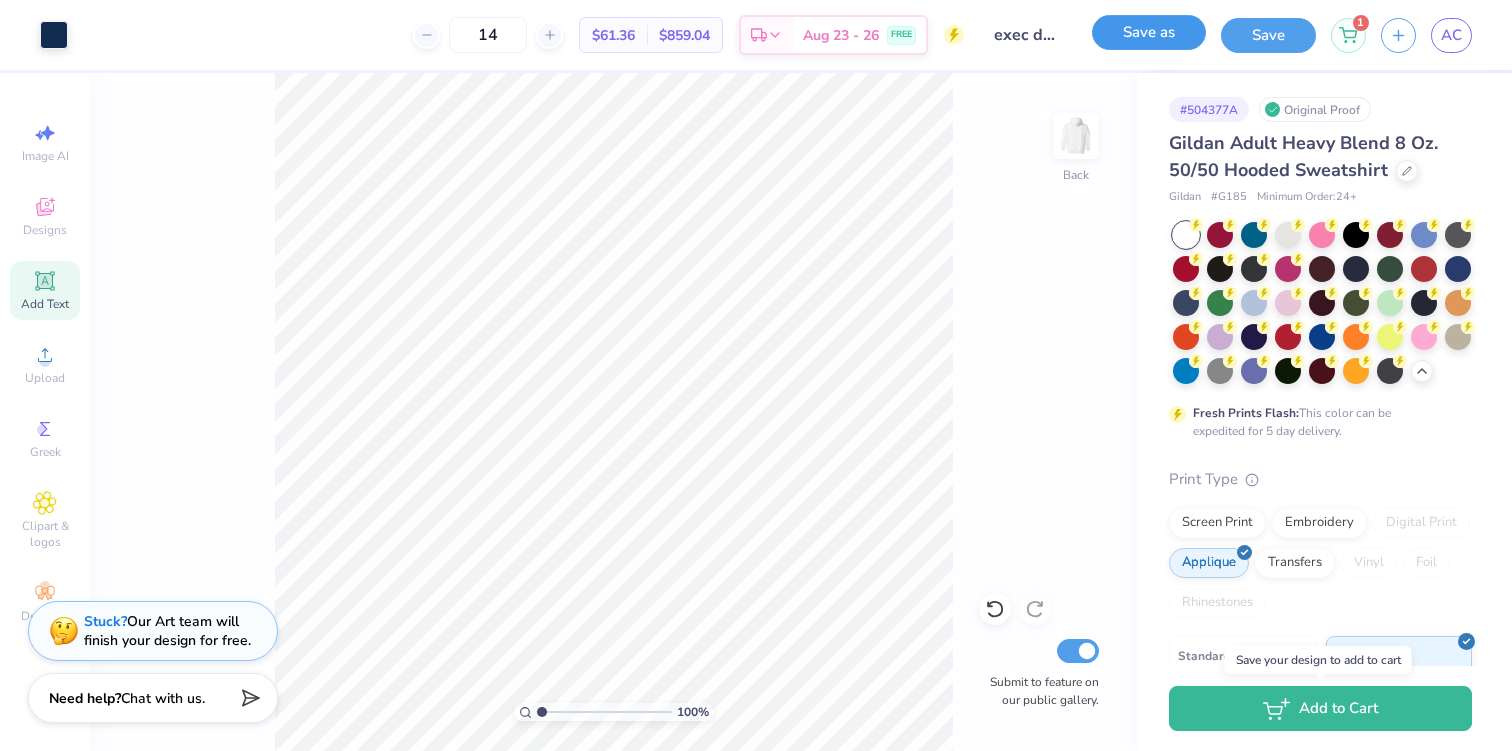 click on "Save as" at bounding box center (1149, 32) 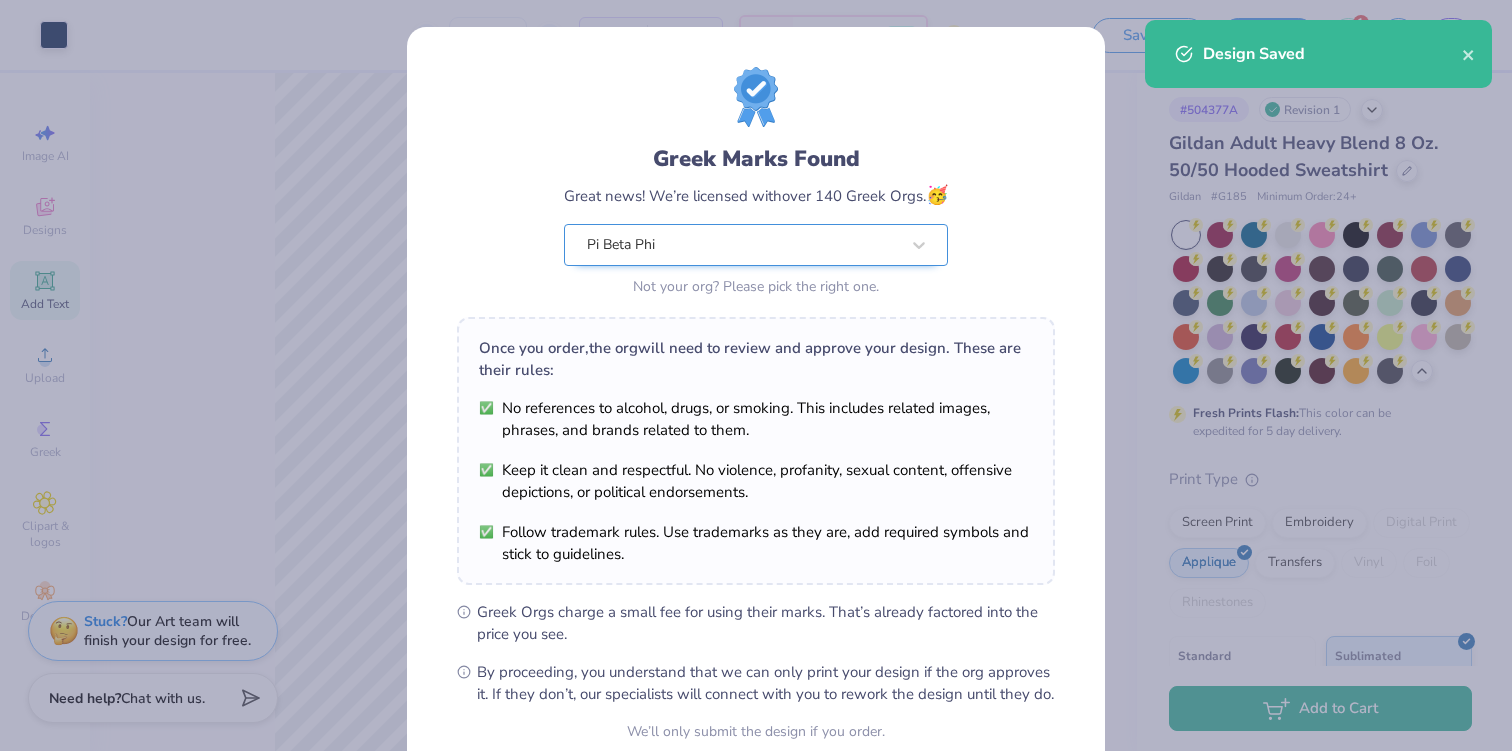 scroll, scrollTop: 185, scrollLeft: 0, axis: vertical 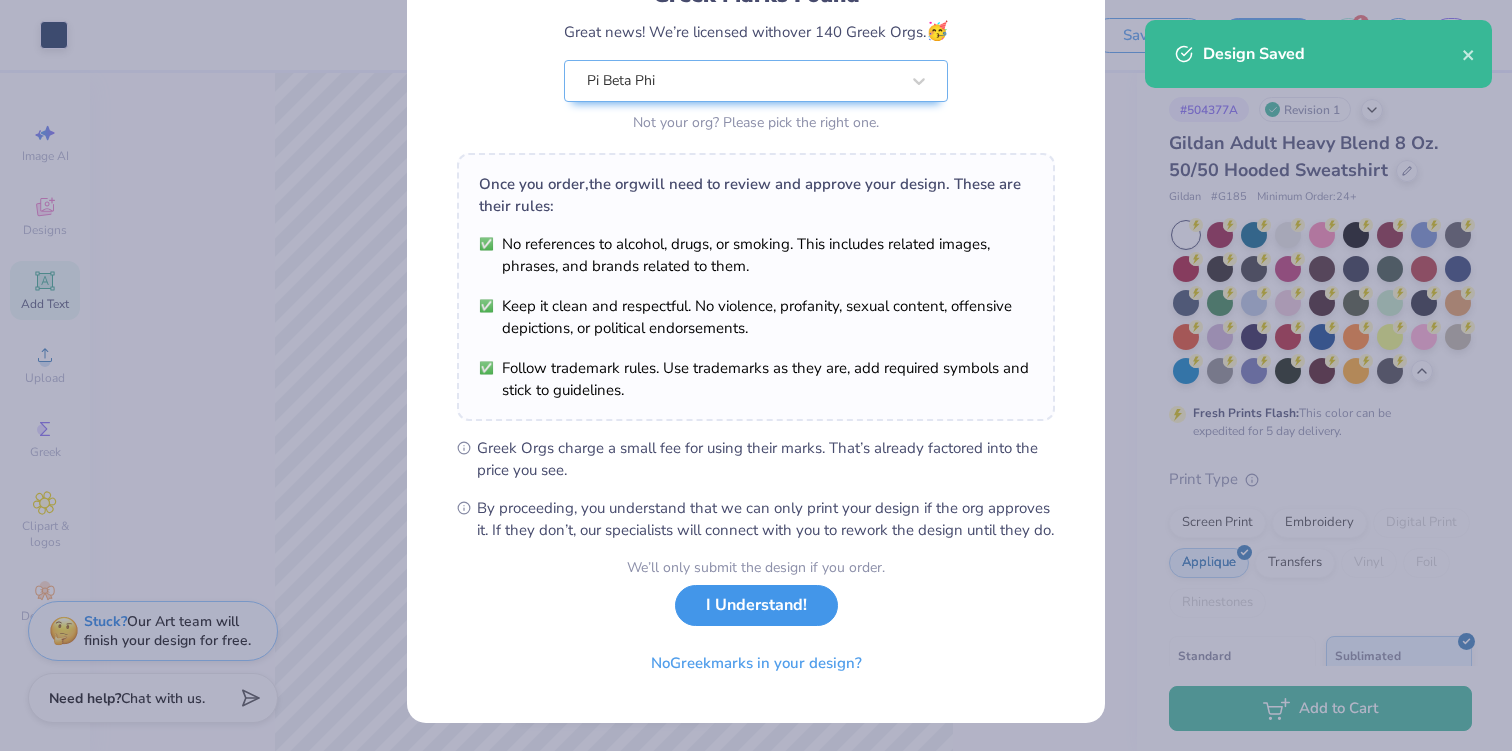 click on "I Understand!" at bounding box center (756, 605) 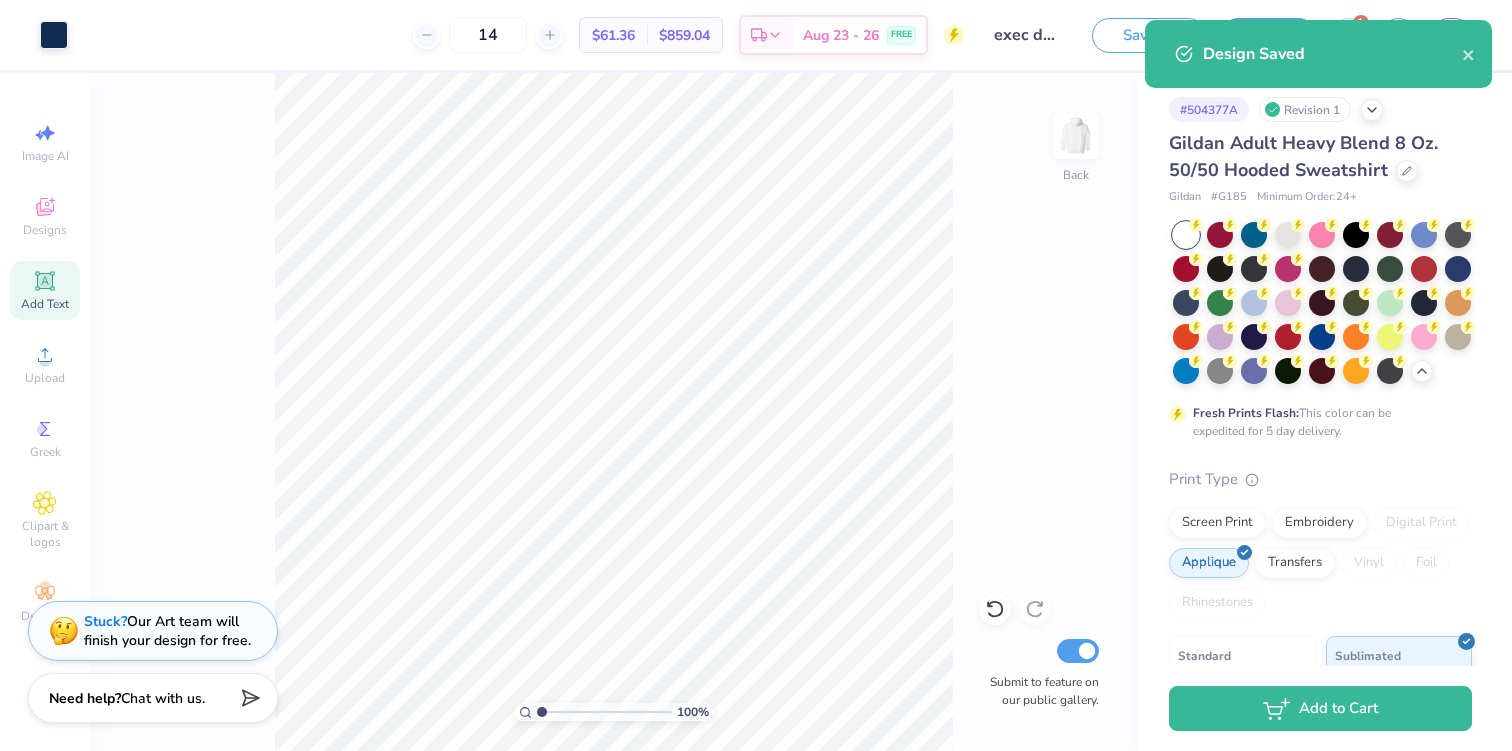 scroll, scrollTop: 0, scrollLeft: 0, axis: both 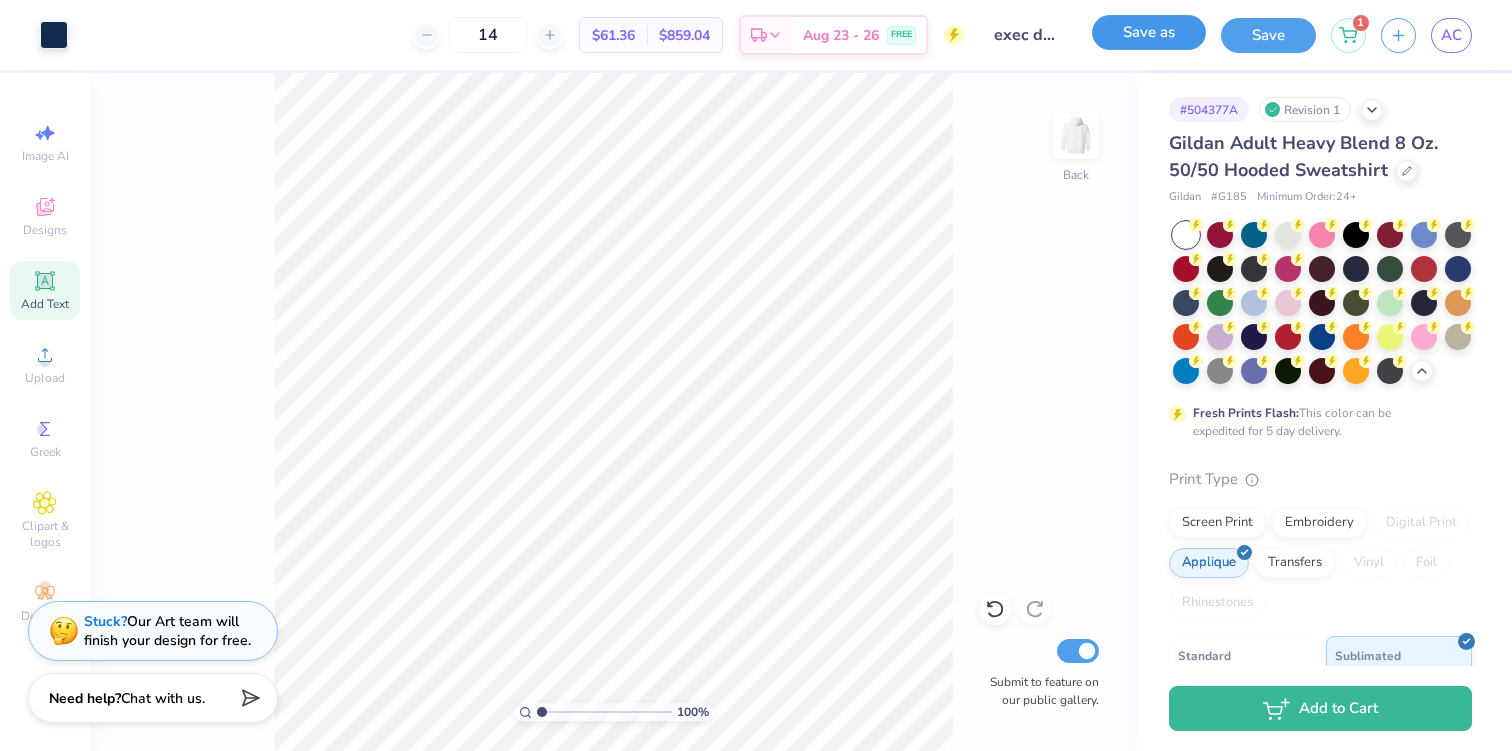 click on "Save as" at bounding box center [1149, 35] 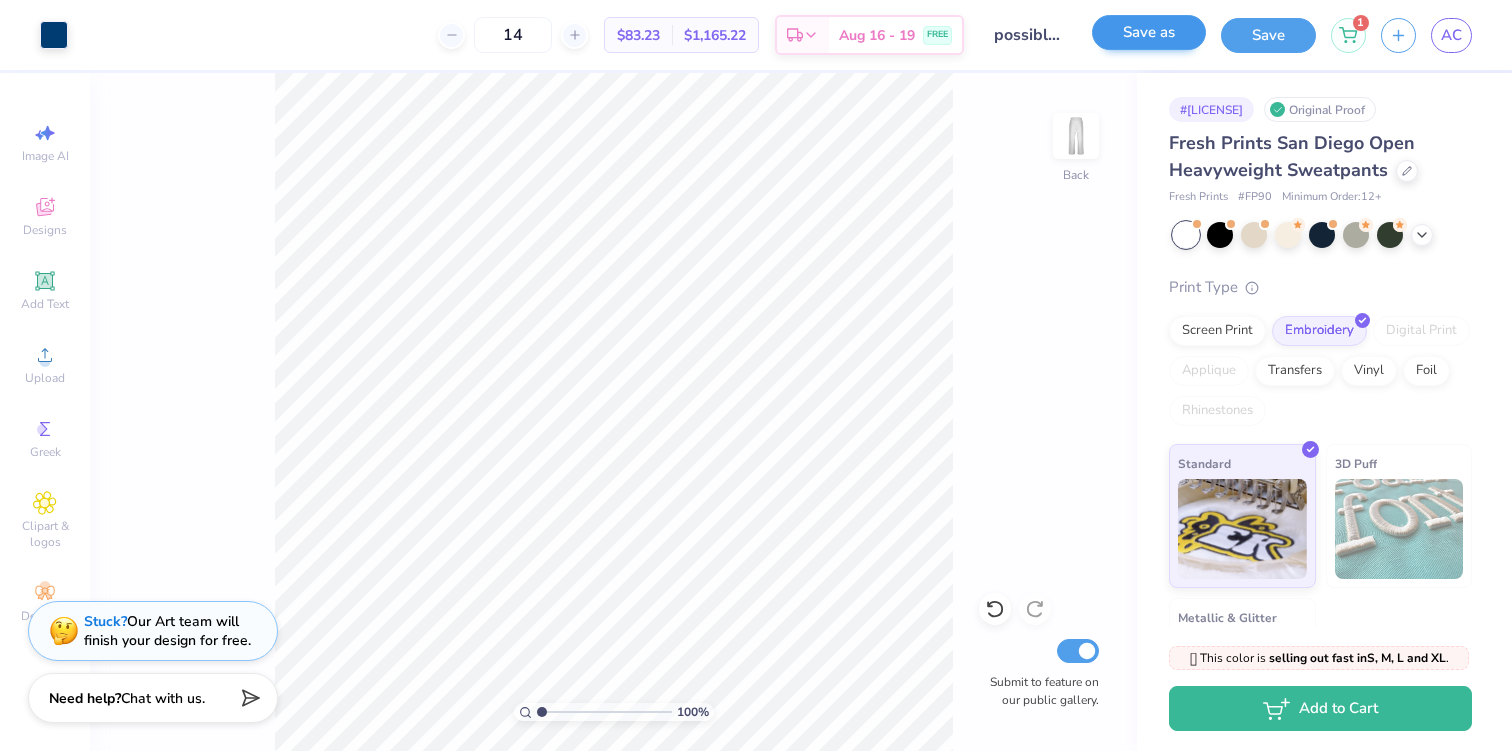 scroll, scrollTop: 0, scrollLeft: 0, axis: both 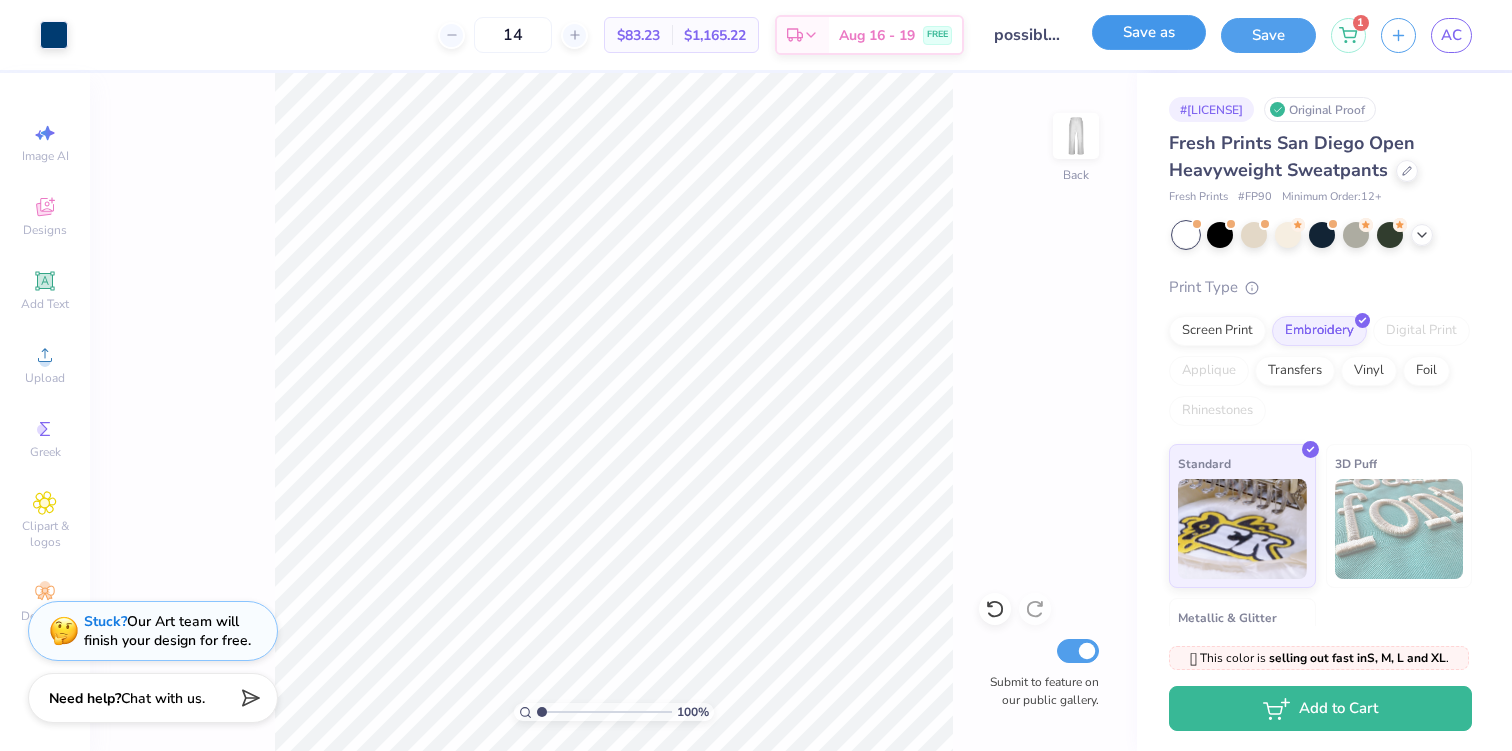 click on "Save as" at bounding box center [1149, 32] 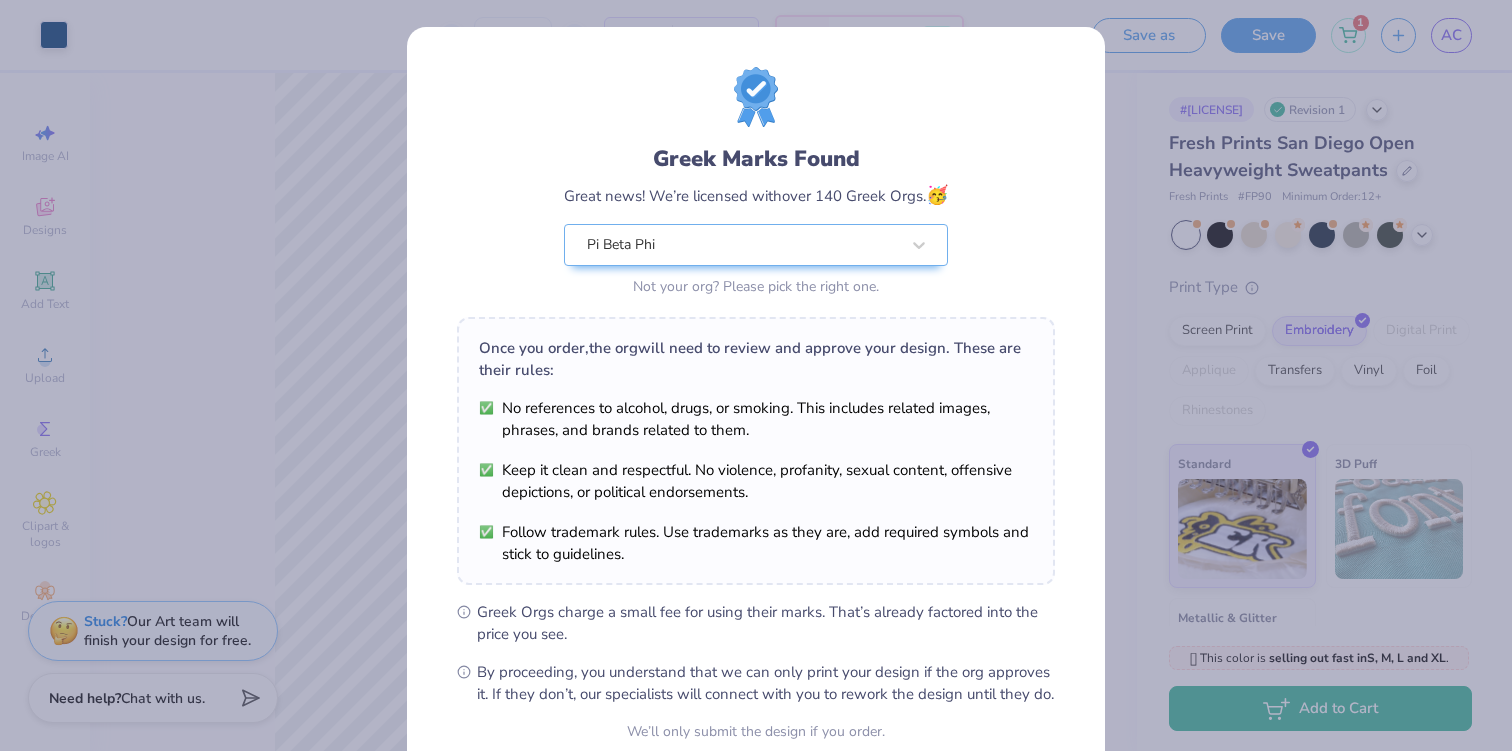 scroll, scrollTop: 185, scrollLeft: 0, axis: vertical 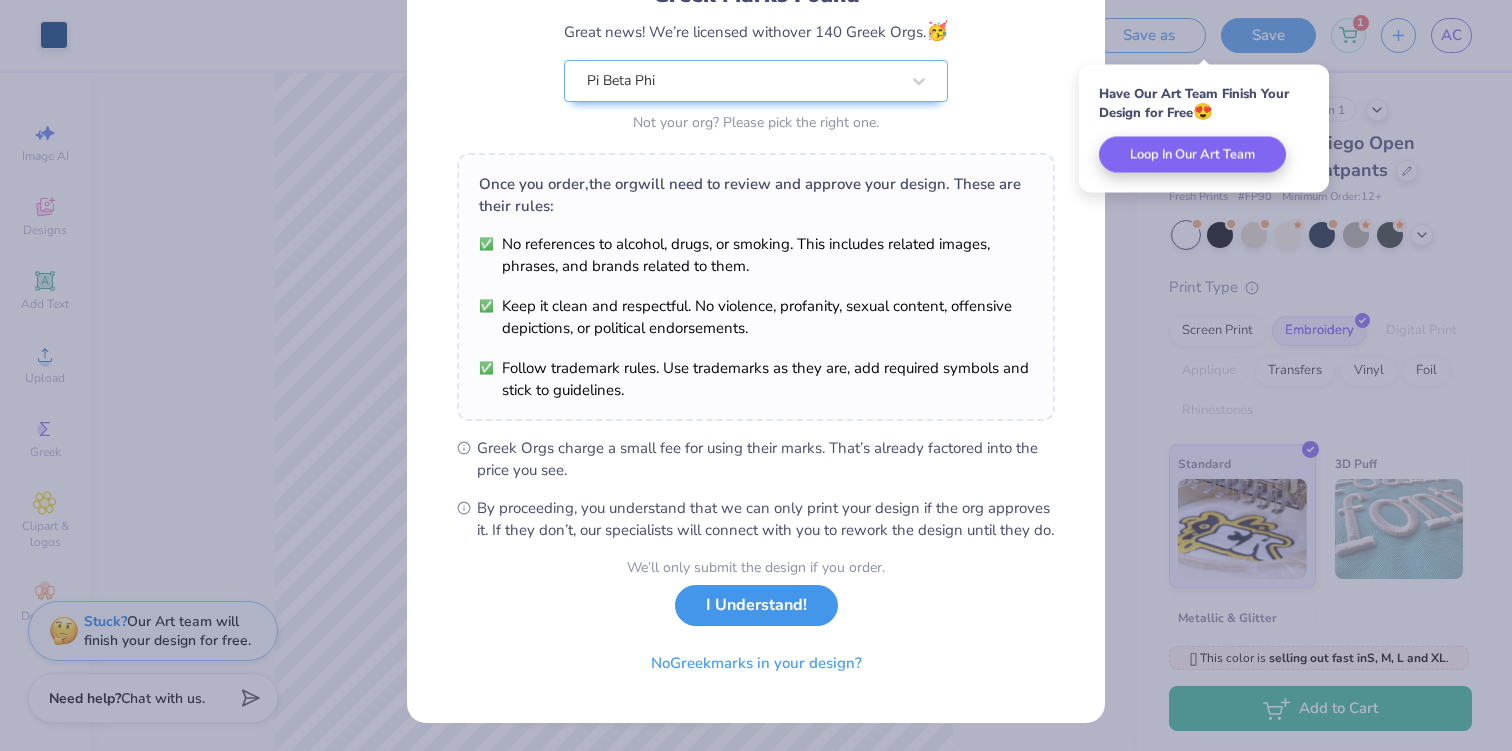 click on "I Understand!" at bounding box center (756, 605) 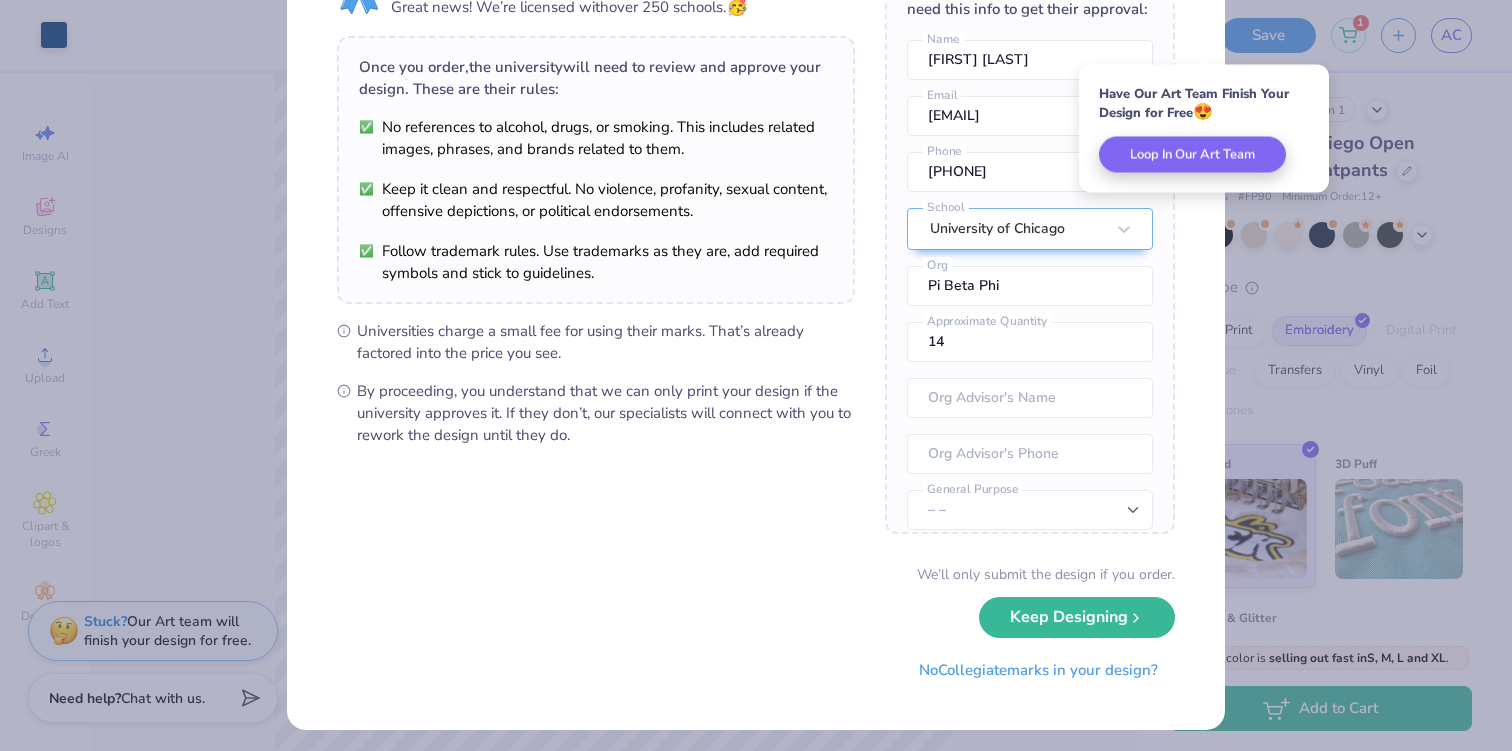 scroll, scrollTop: 119, scrollLeft: 0, axis: vertical 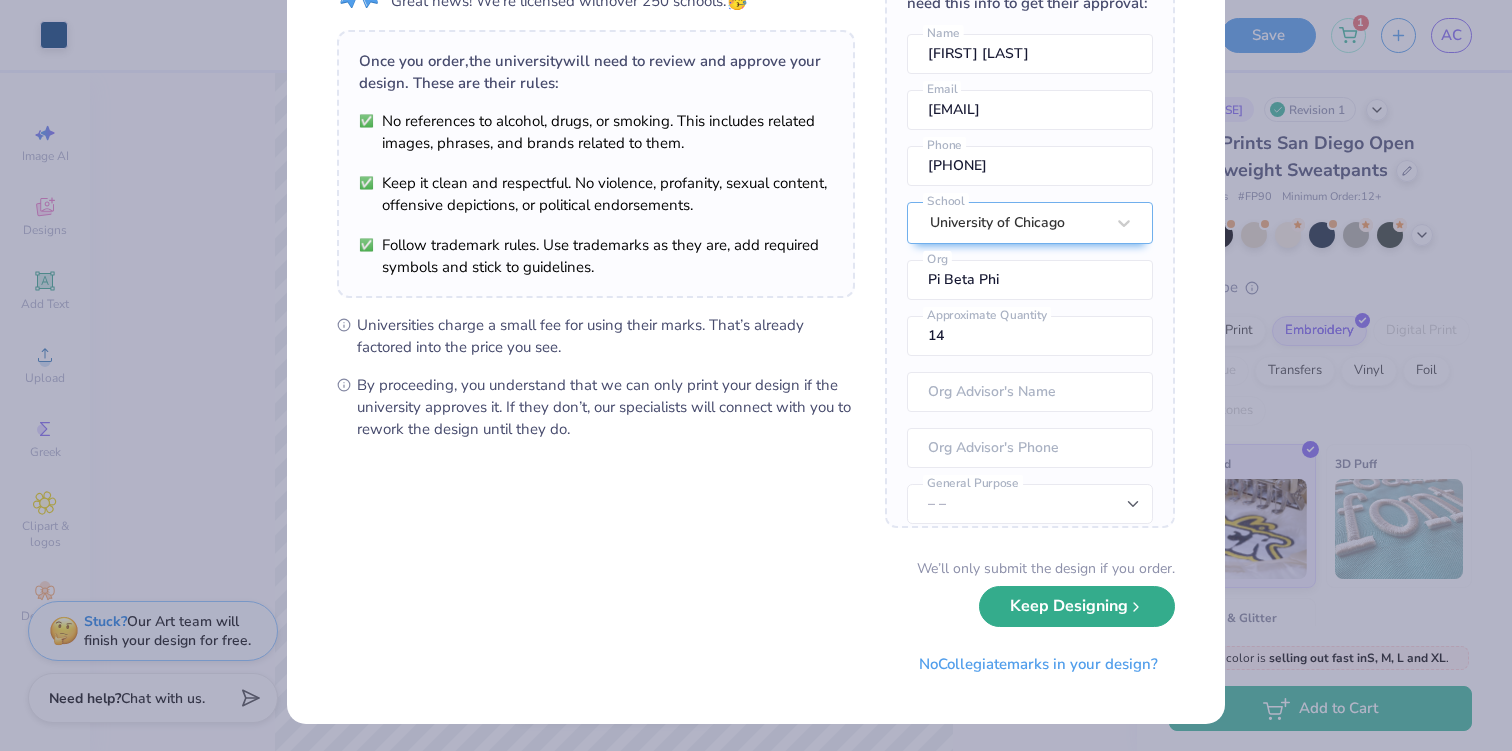 click on "Keep Designing" at bounding box center (1077, 606) 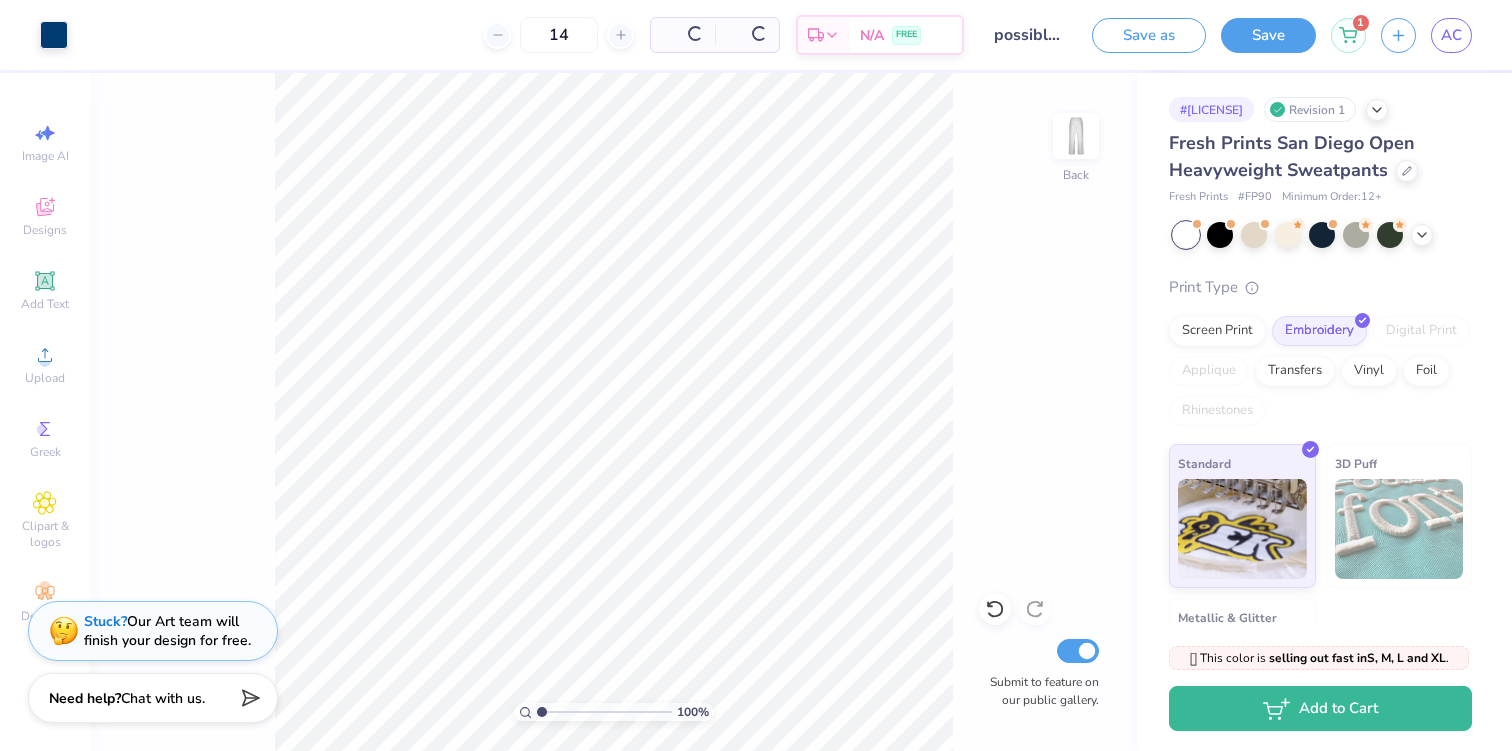 scroll, scrollTop: 0, scrollLeft: 0, axis: both 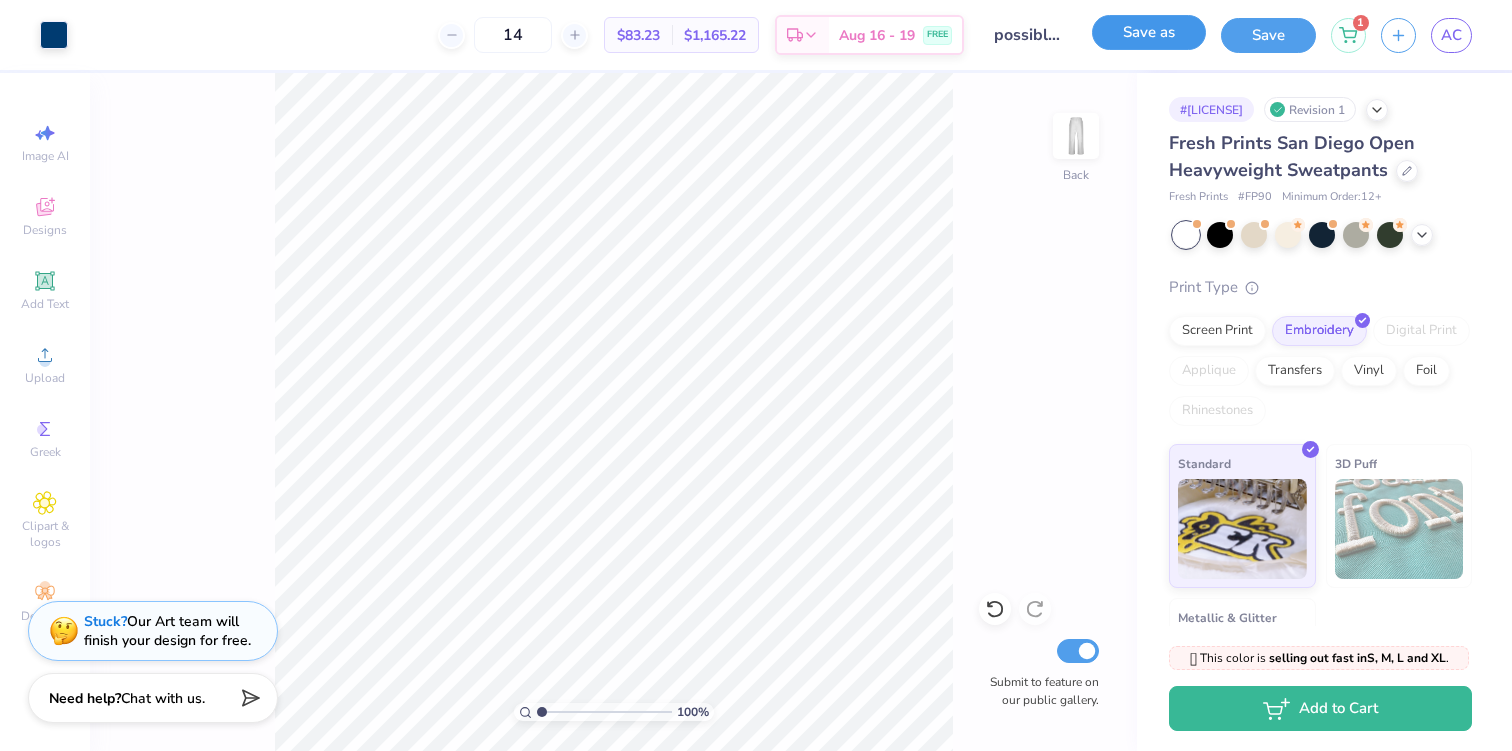 click on "Save as" at bounding box center (1149, 32) 